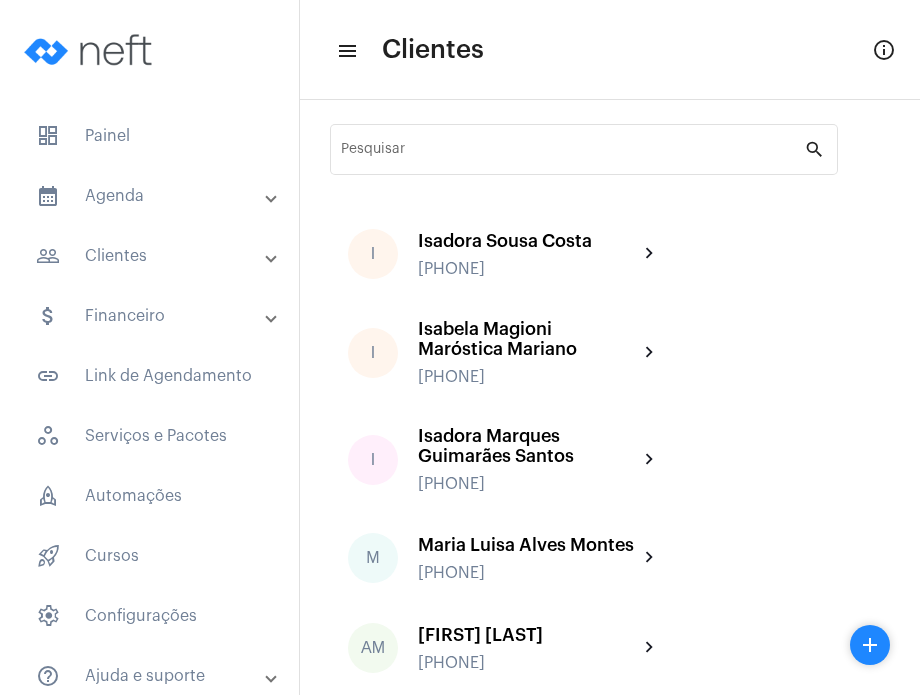 scroll, scrollTop: 0, scrollLeft: 0, axis: both 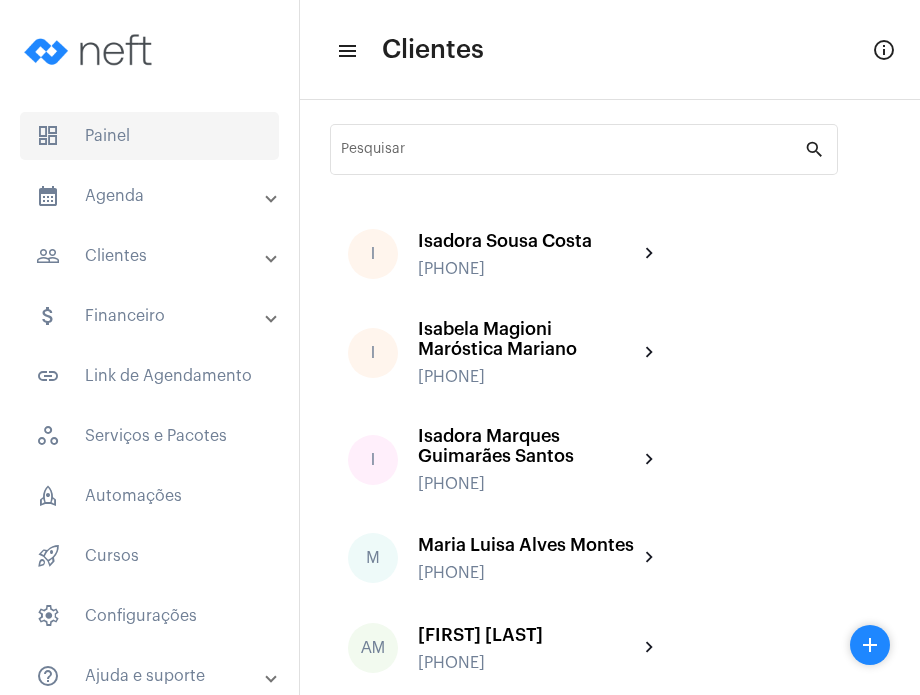 click on "dashboard Painel" 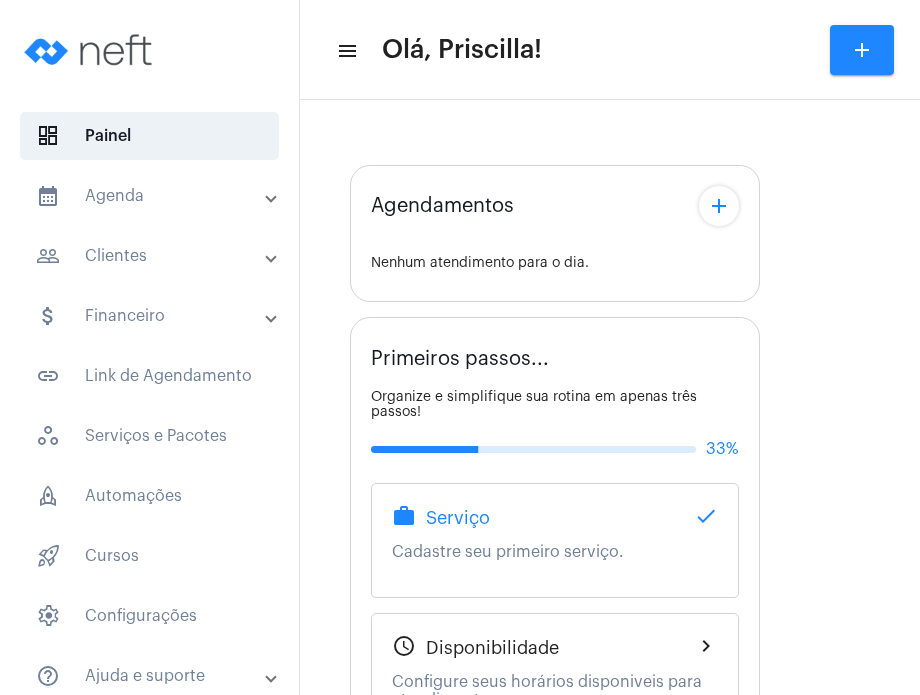 type on "https://neft.com.br/priscilla-menescal-vieira-dos-santos-" 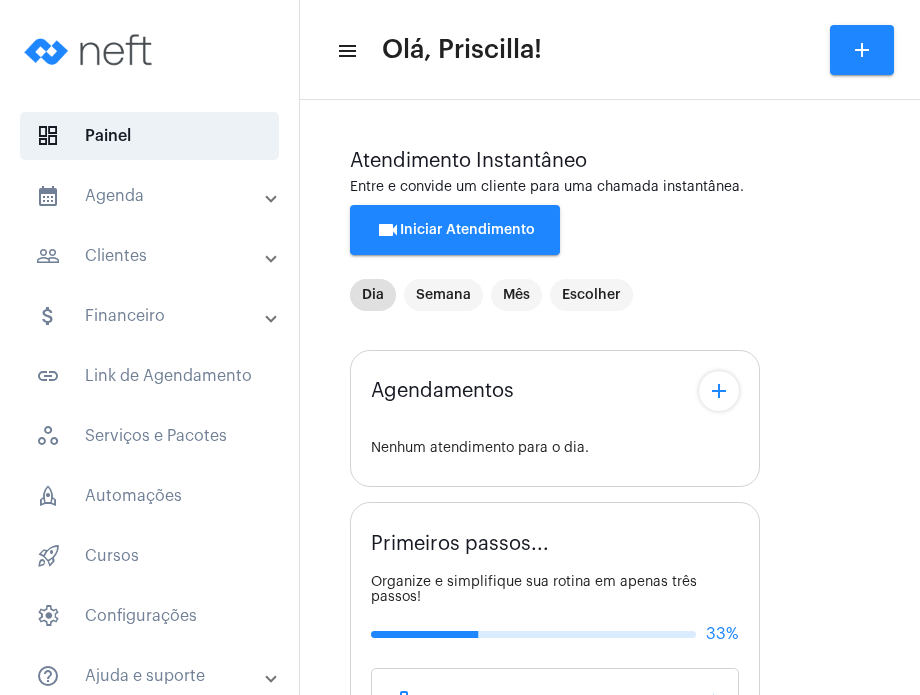 click on "calendar_month_outlined  Agenda" at bounding box center (151, 196) 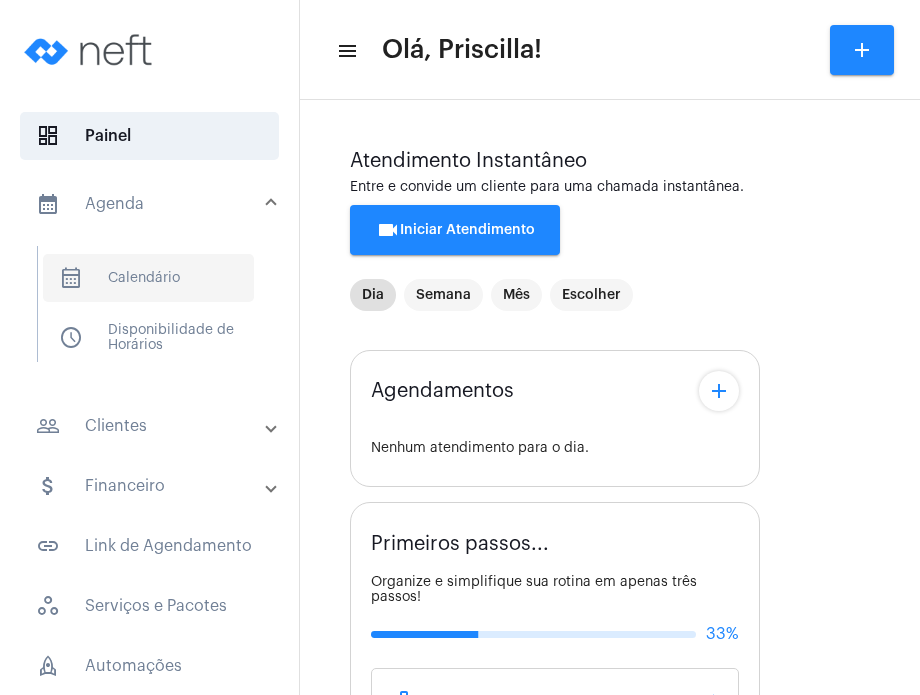 click on "calendar_month_outlined   Calendário" at bounding box center (148, 278) 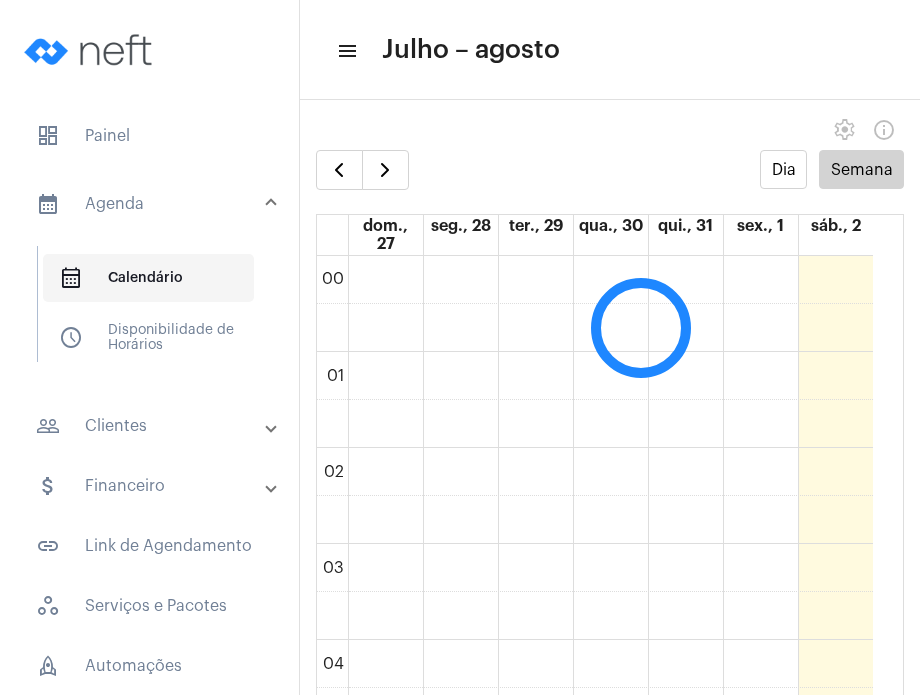 scroll, scrollTop: 576, scrollLeft: 0, axis: vertical 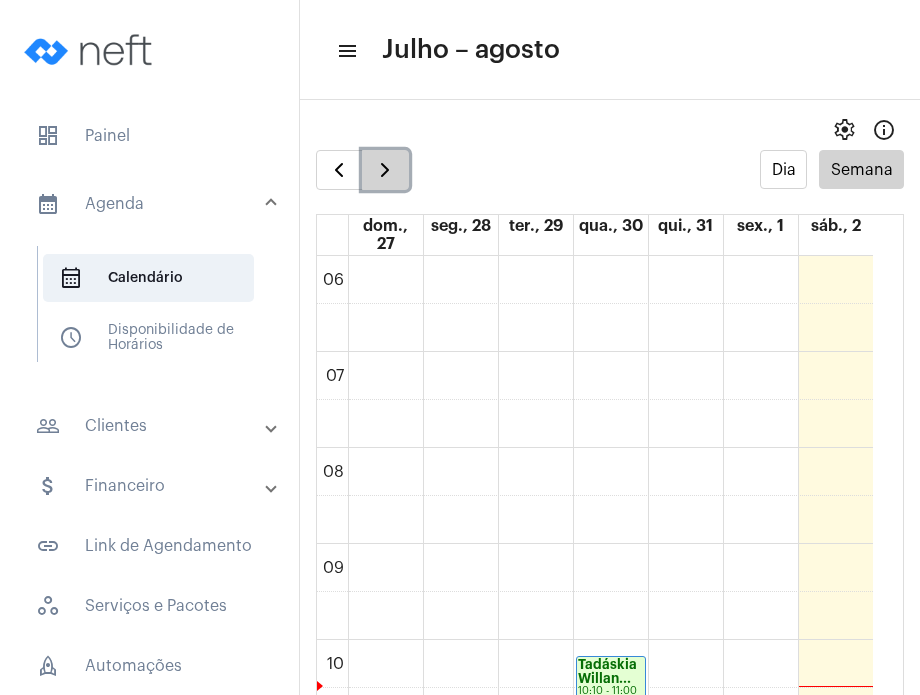 click 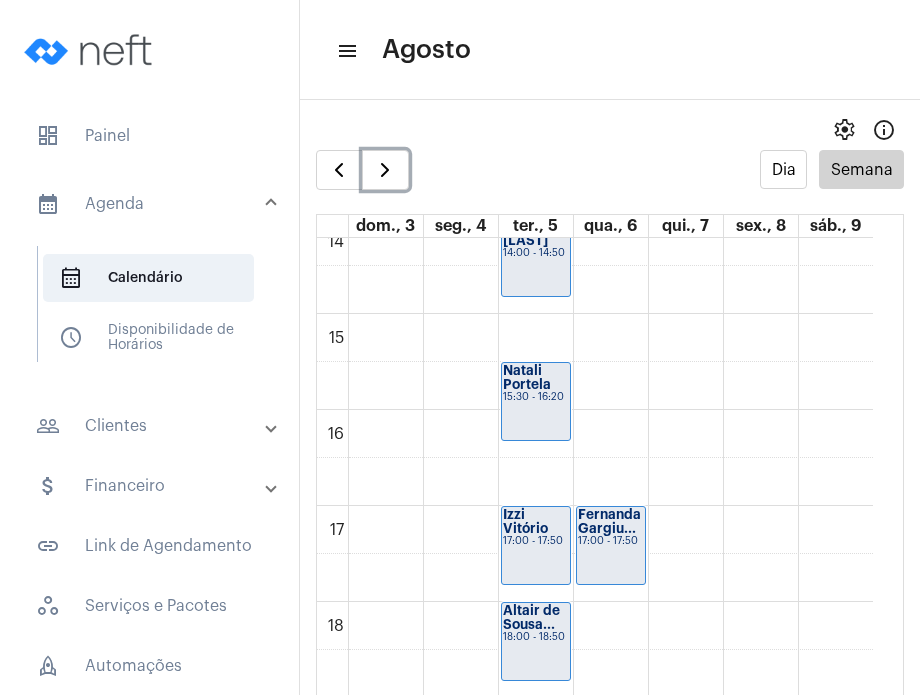 scroll, scrollTop: 1388, scrollLeft: 0, axis: vertical 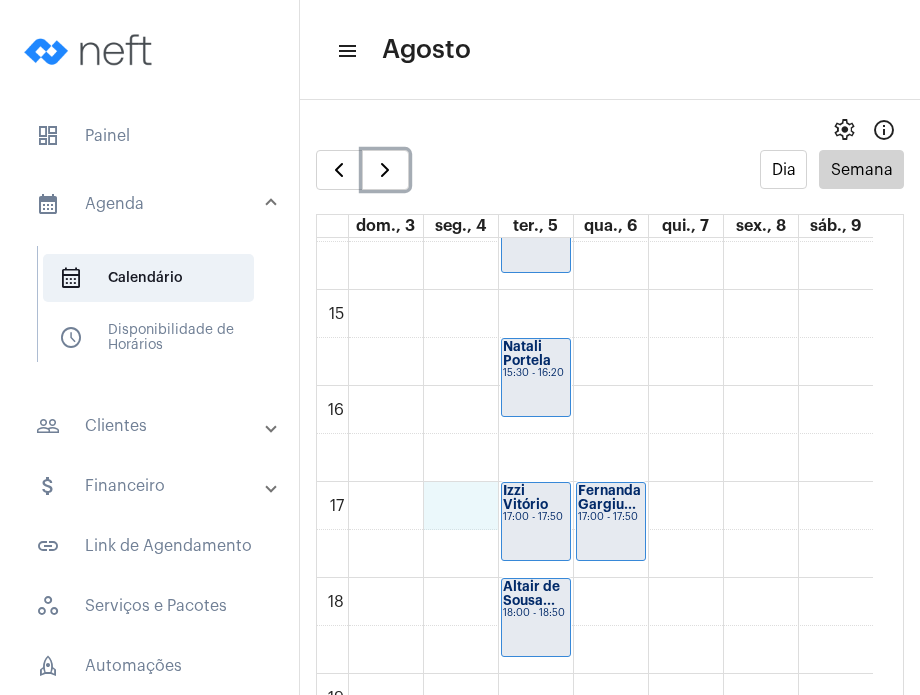 click on "00 01 02 03 04 05 06 07 08 09 10 11 12 13 14 15 16 17 18 19 20 21 22 23
Sofia Rocha Per...
14:00 - 14:50
Natali Portela
15:30 - 16:20
Izzi Vitório
17:00 - 17:50
Altair de Sousa...
18:00 - 18:50
Taís Fernandes ...
10:00 - 10:50
Fernanda Gargiu...
17:00 - 17:50
Carolina Abreu
09:00 - 09:50
Tadáskia Willan...
10:00 - 10:50" 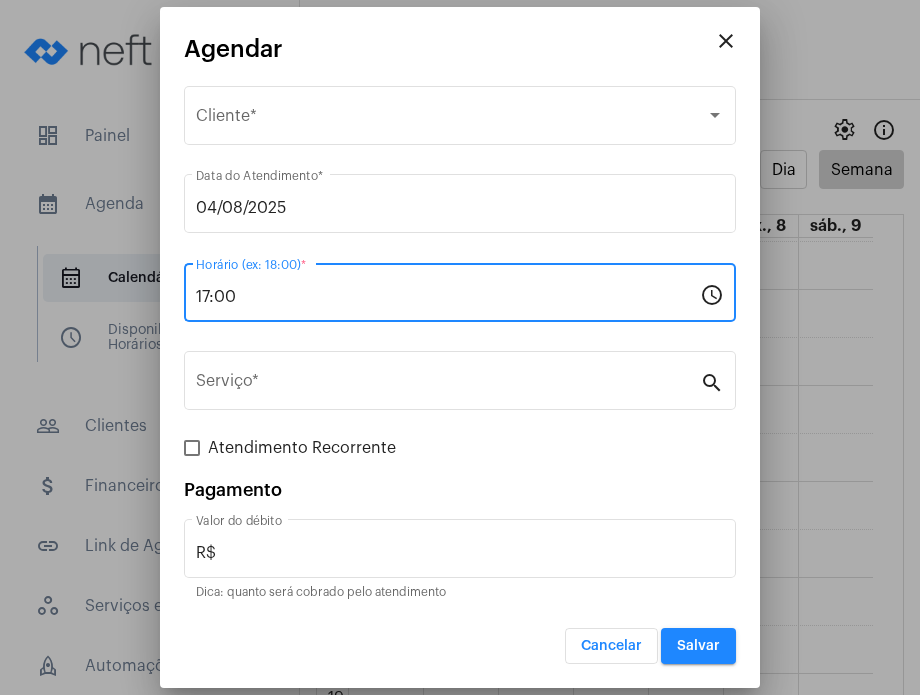 click on "17:00" at bounding box center (448, 297) 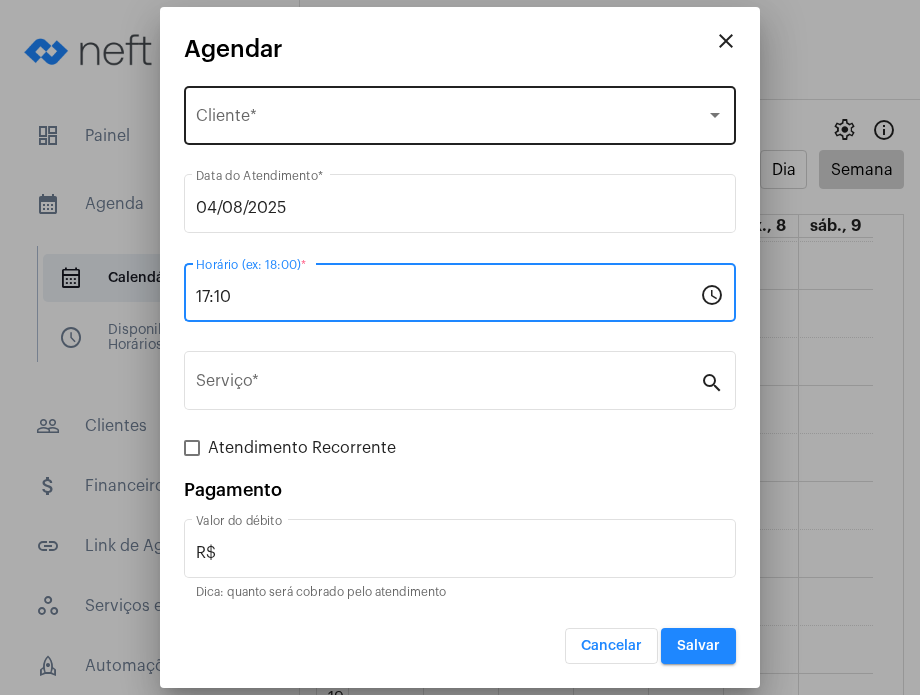 type on "17:10" 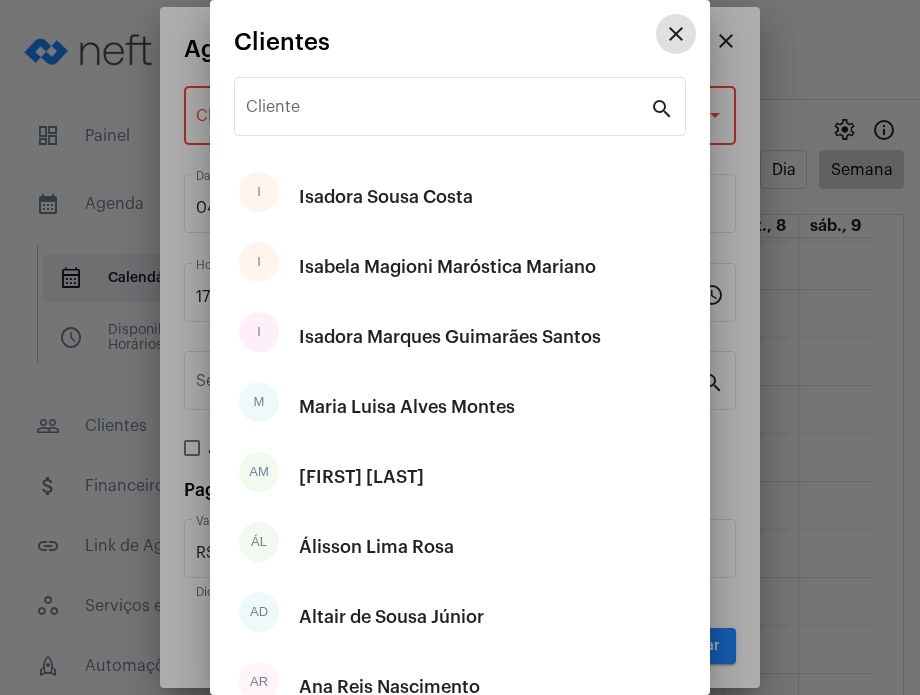 click on "Cliente" at bounding box center [448, 111] 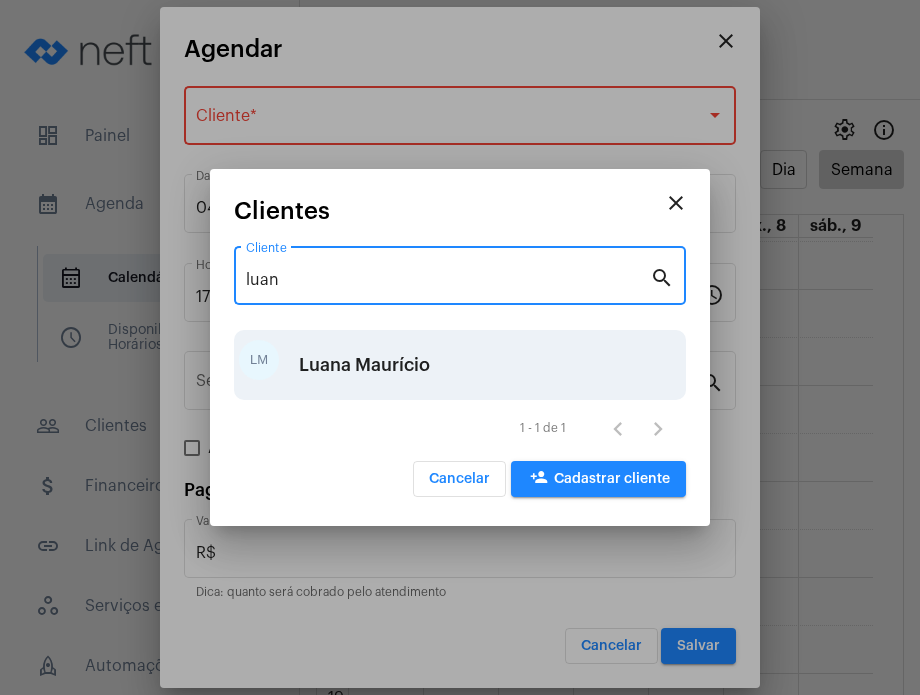 type on "luan" 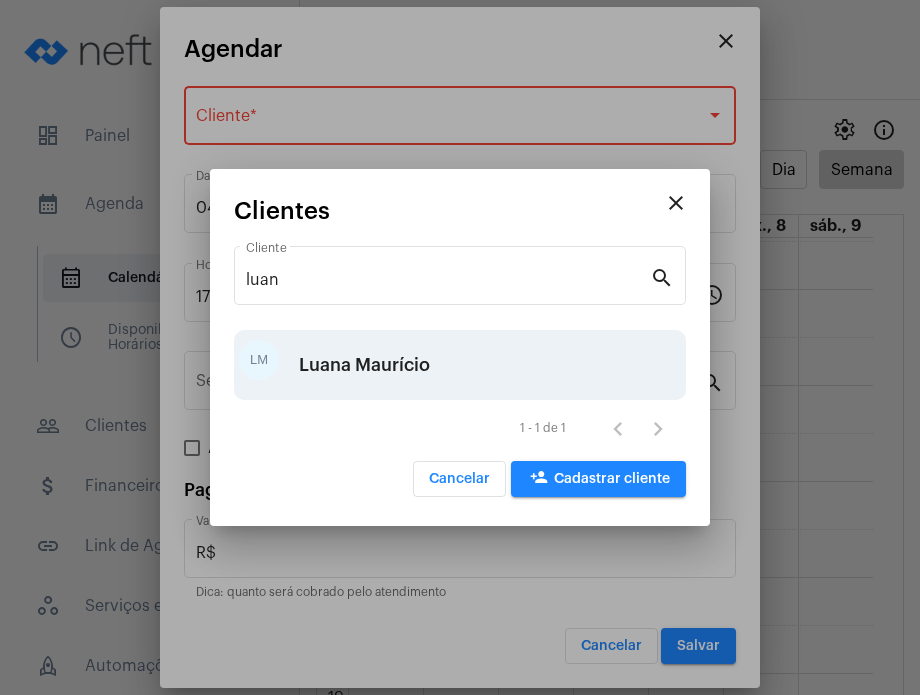 click on "Luana Maurício" at bounding box center (364, 365) 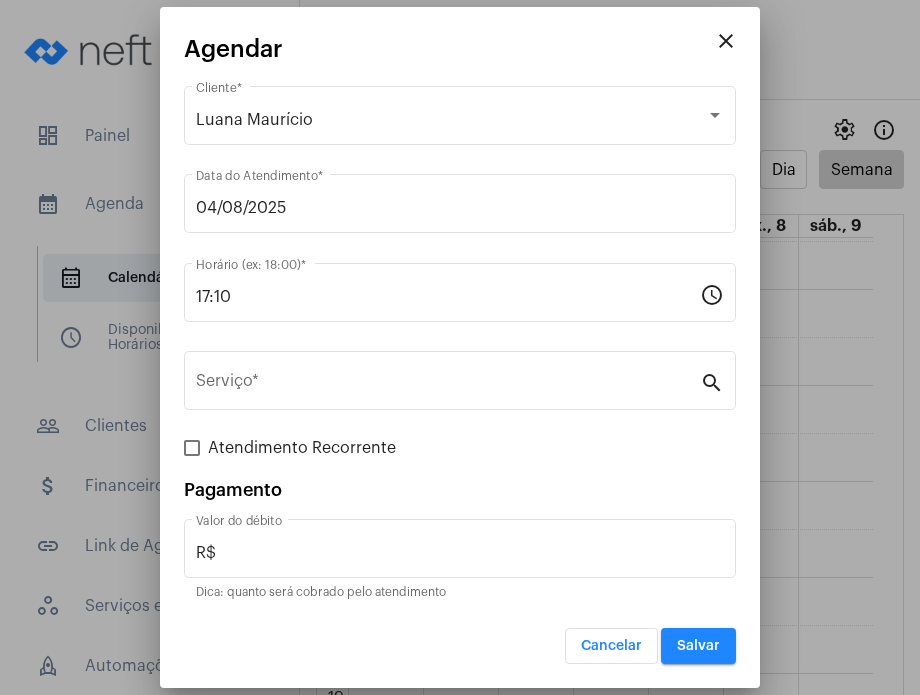 click on "Serviço  *" at bounding box center (448, 378) 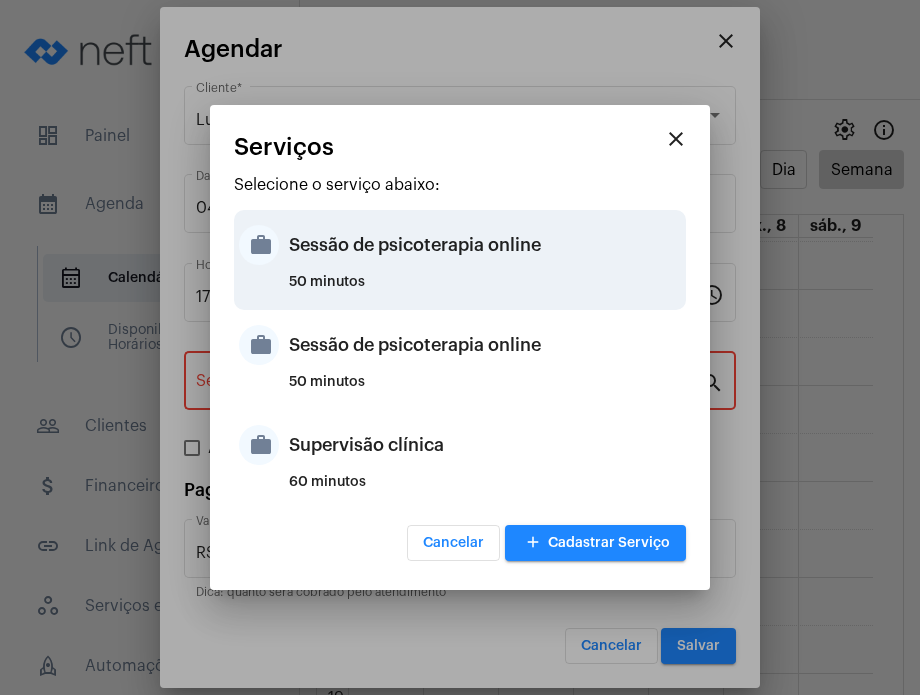 click on "Sessão de psicoterapia online" at bounding box center [485, 245] 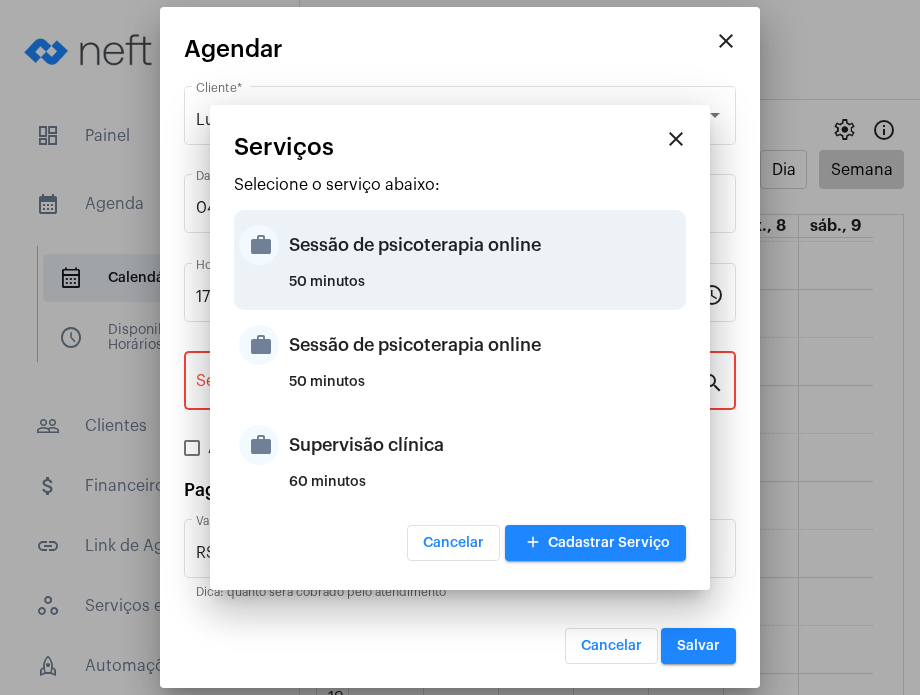 type on "Sessão de psicoterapia online" 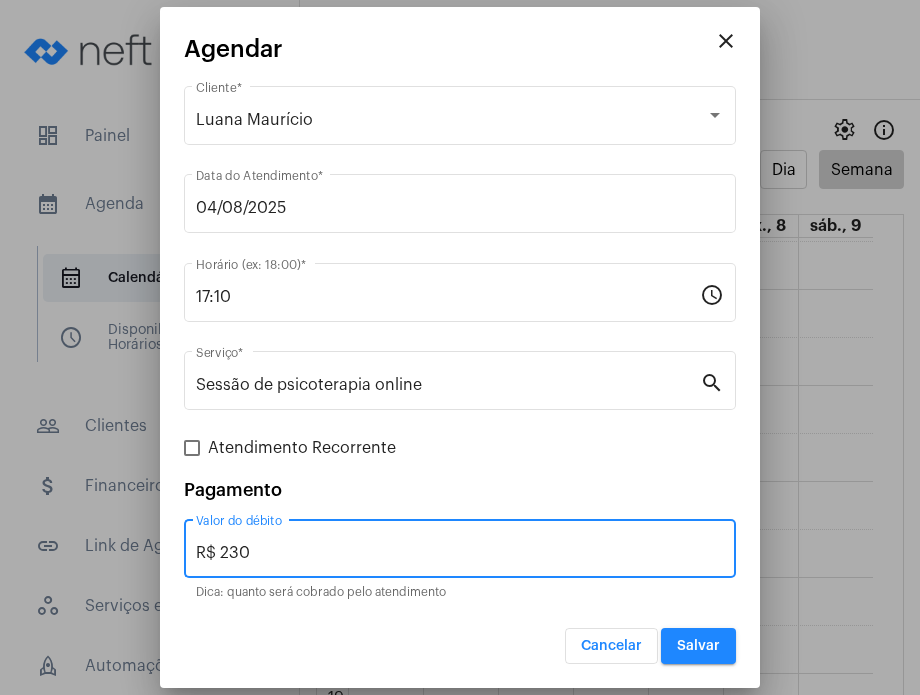 click on "R$ 230" at bounding box center (460, 553) 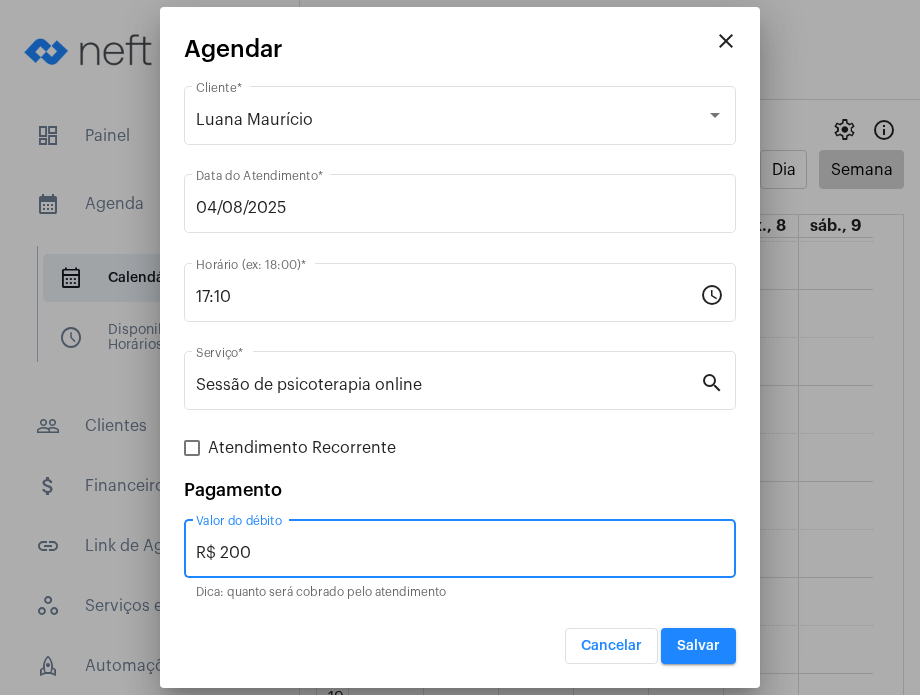 type on "R$ 200" 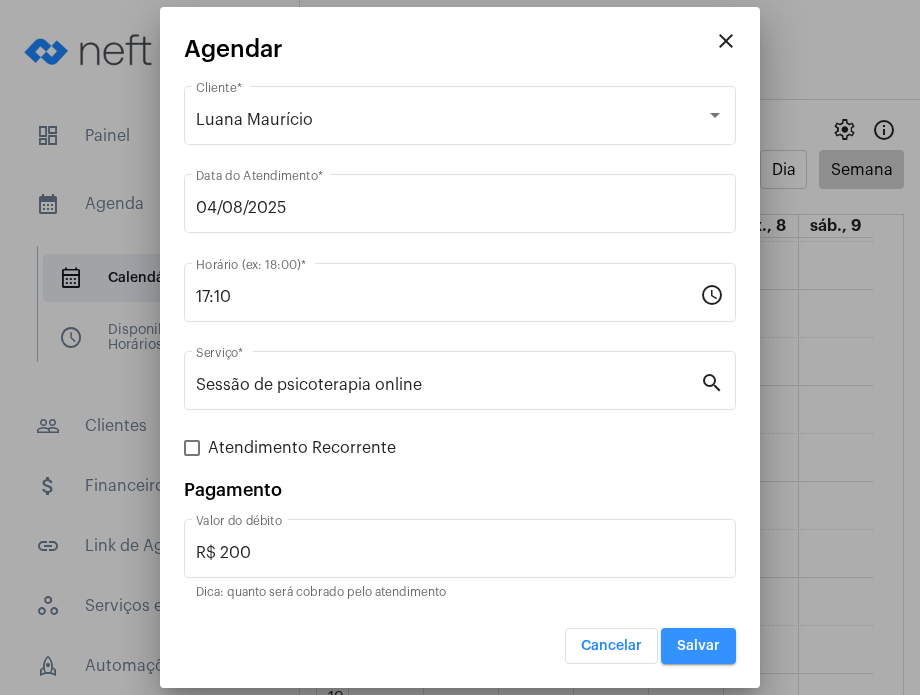 click on "Salvar" at bounding box center (698, 646) 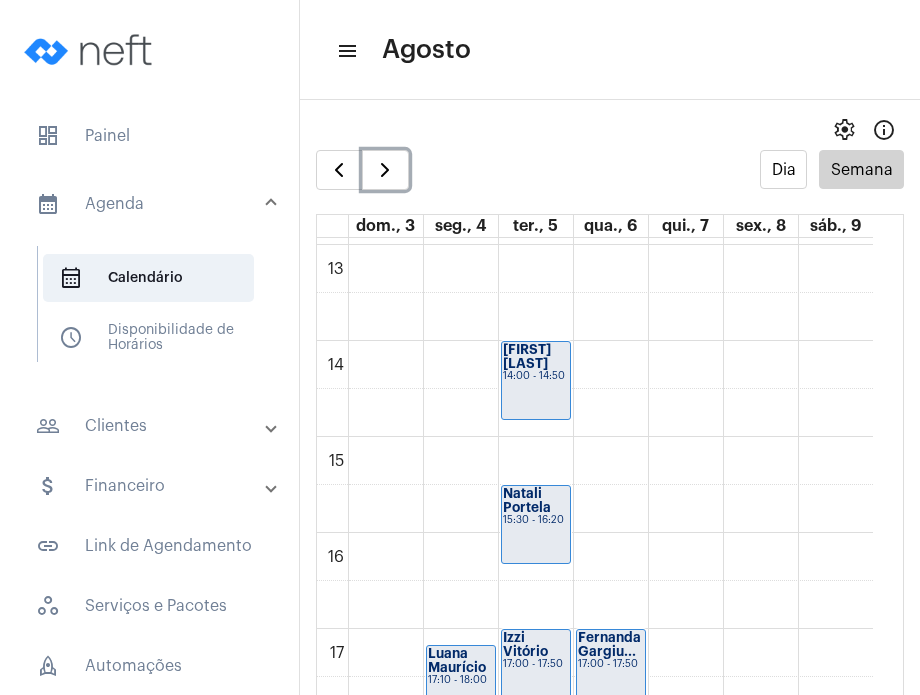 scroll, scrollTop: 1197, scrollLeft: 0, axis: vertical 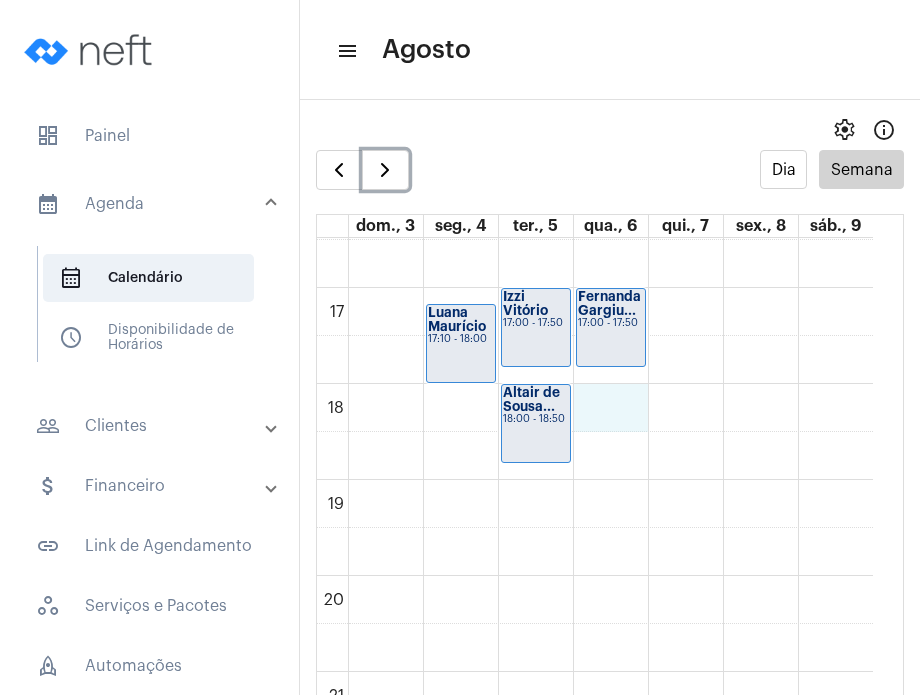 click on "00 01 02 03 04 05 06 07 08 09 10 11 12 13 14 15 16 17 18 19 20 21 22 23
Luana Maurício
17:10 - 18:00
Sofia Rocha Per...
14:00 - 14:50
Natali Portela
15:30 - 16:20
Izzi Vitório
17:00 - 17:50
Altair de Sousa...
18:00 - 18:50
Taís Fernandes ...
10:00 - 10:50
Fernanda Gargiu...
17:00 - 17:50
Carolina Abreu
09:00 - 09:50
Tadáskia Willan...
10:00 - 10:50" 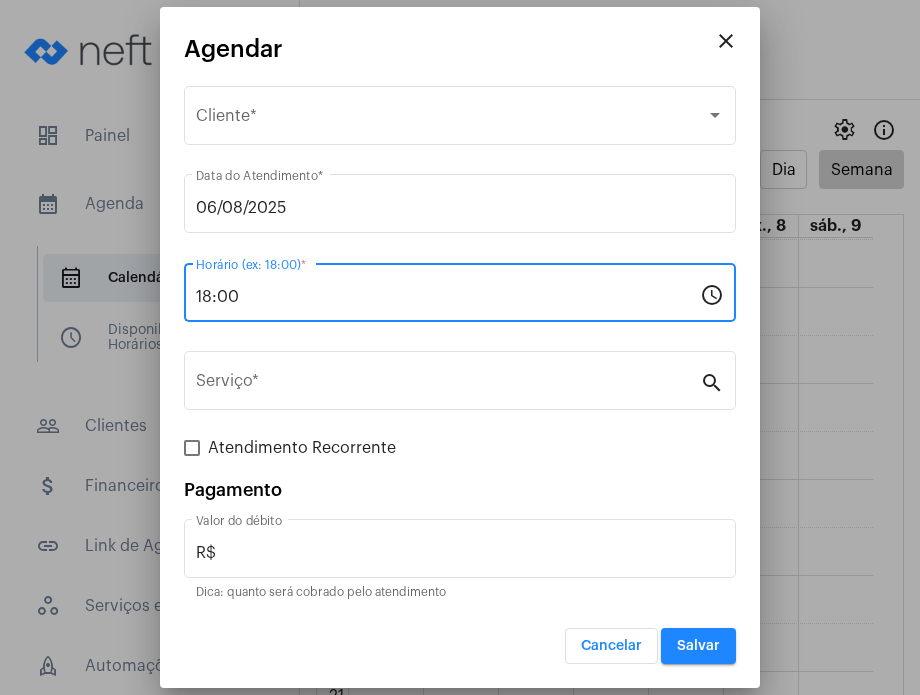 click on "18:00" at bounding box center [448, 297] 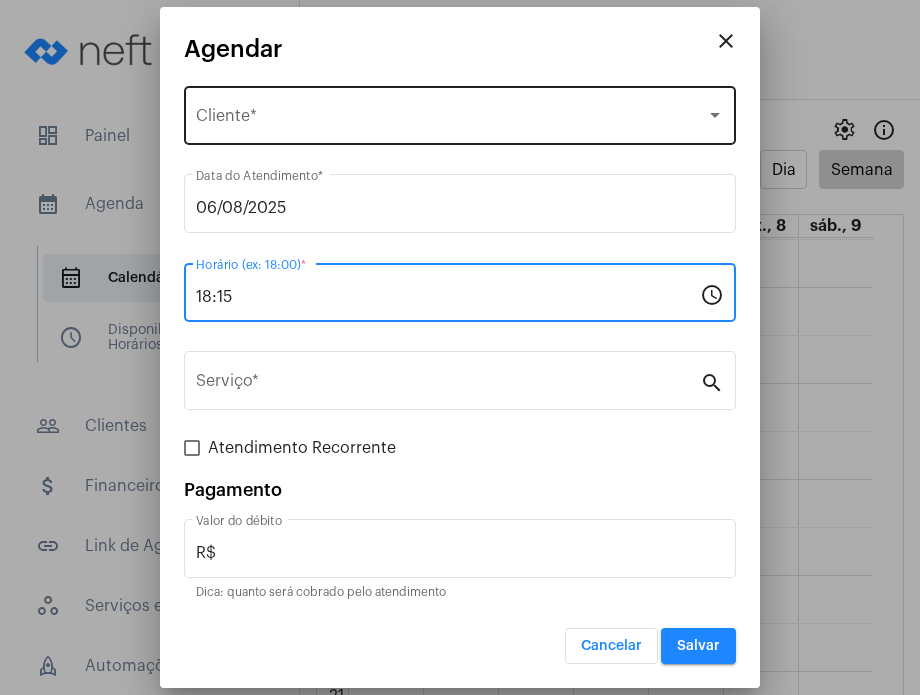 type on "18:15" 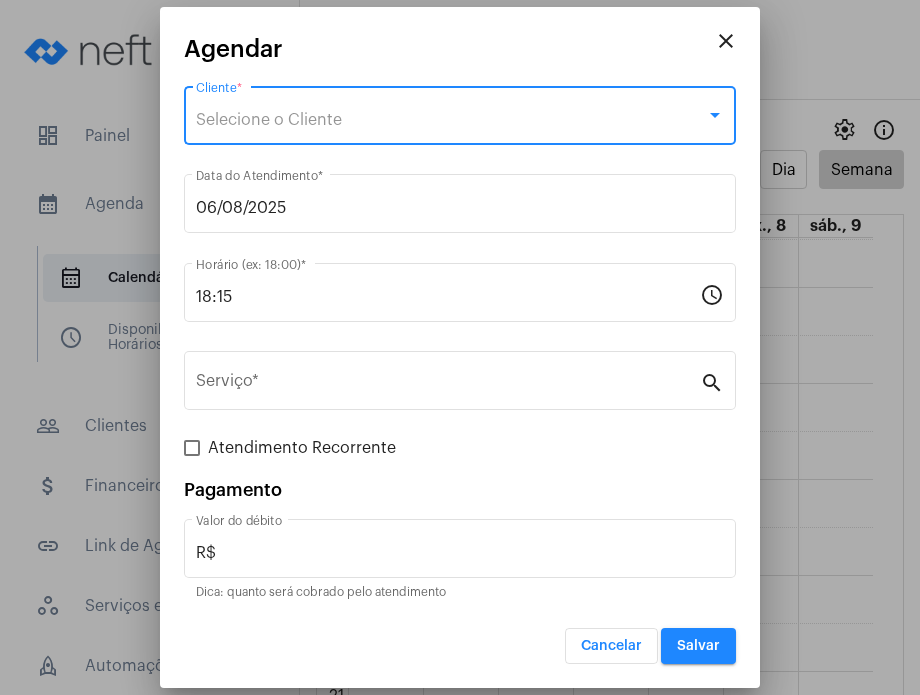 click on "Selecione o Cliente" at bounding box center [451, 120] 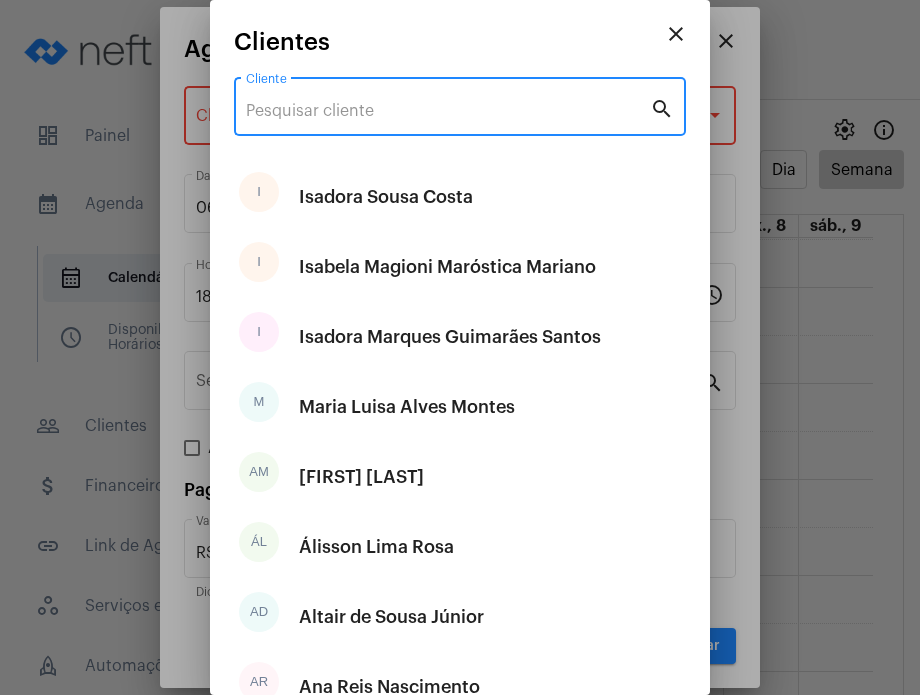 click on "Cliente" at bounding box center (448, 111) 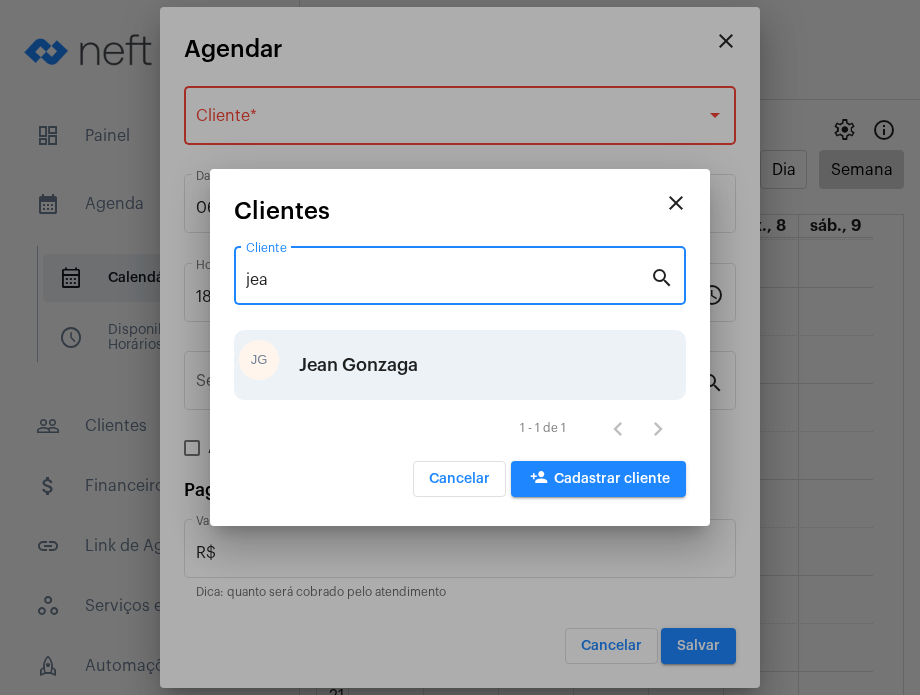 type on "jea" 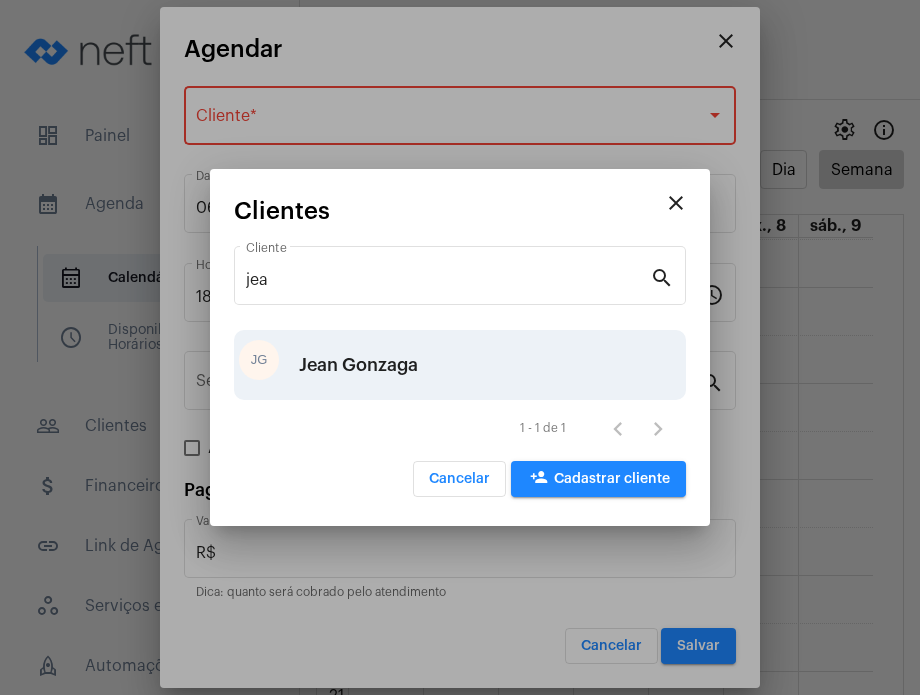 click on "JG Jean Gonzaga" at bounding box center (460, 365) 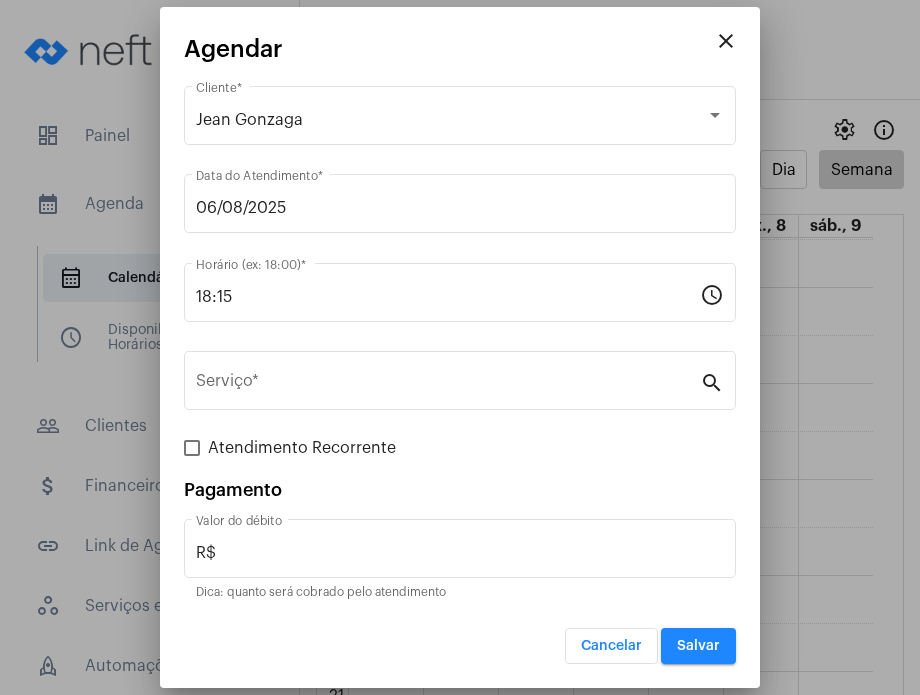 click on "Serviço  *" at bounding box center (448, 378) 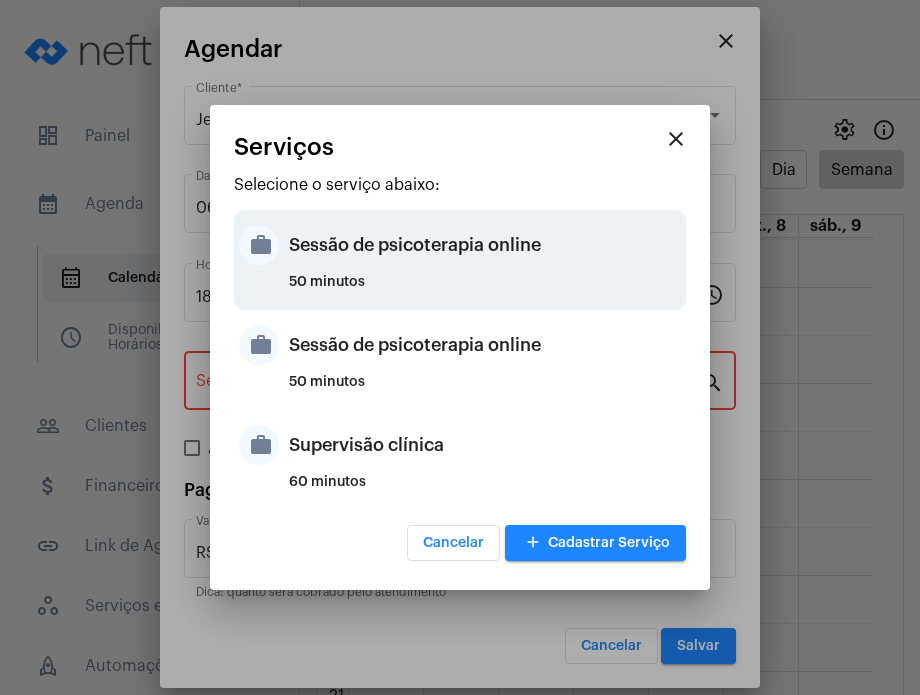 click on "Sessão de psicoterapia online" at bounding box center [485, 245] 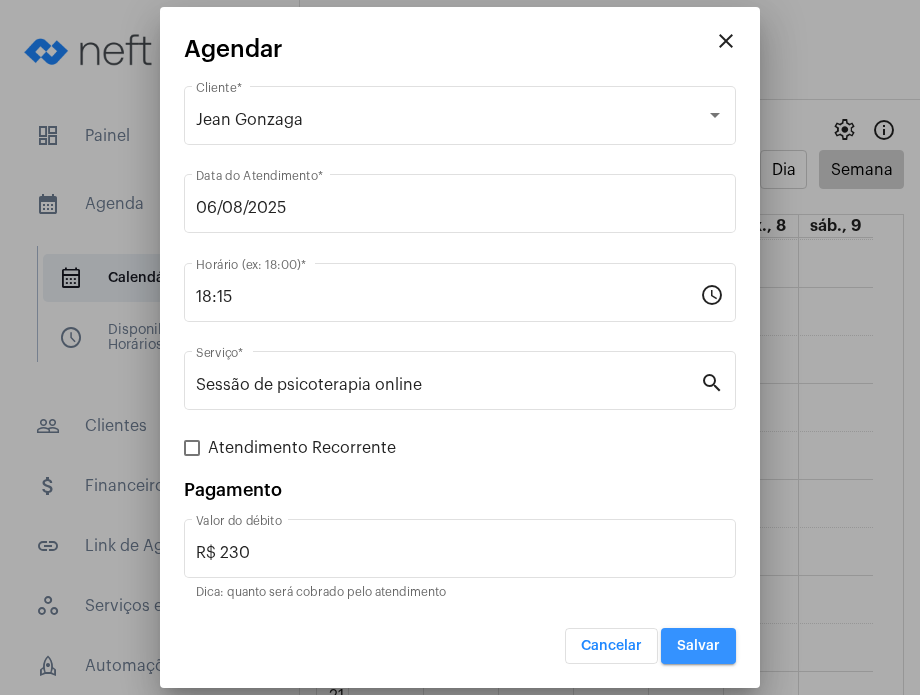 click on "Salvar" at bounding box center (698, 646) 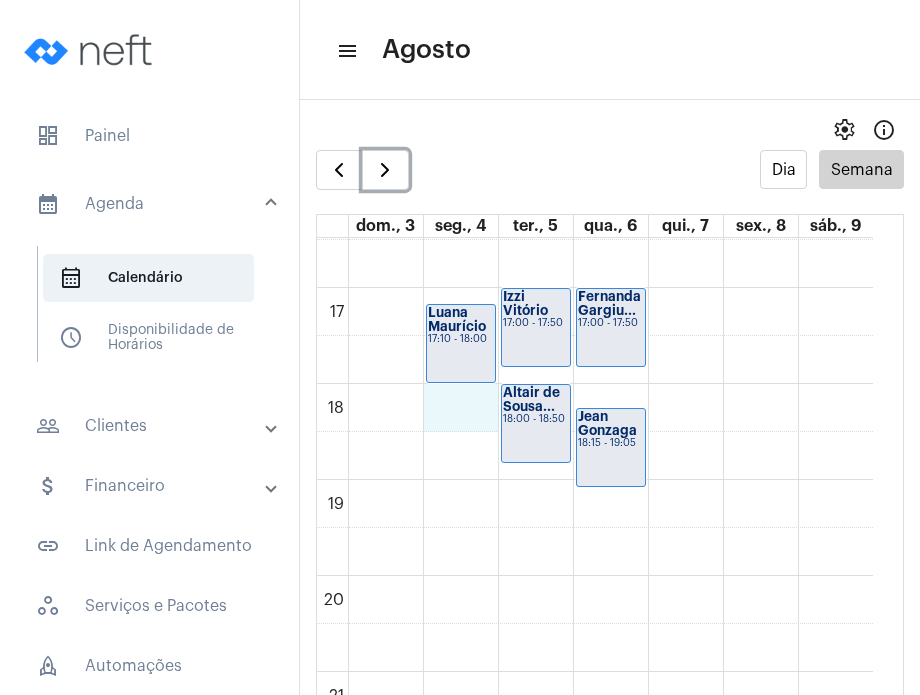 click on "00 01 02 03 04 05 06 07 08 09 10 11 12 13 14 15 16 17 18 19 20 21 22 23
Luana Maurício
17:10 - 18:00
Rafaelly
18:15 - 19:05
Sofia Rocha Per...
14:00 - 14:50
Natali Portela
15:30 - 16:20
Izzi Vitório
17:00 - 17:50
Altair de Sousa...
18:00 - 18:50
Taís Fernandes ...
10:00 - 10:50
Fernanda Gargiu...
17:00 - 17:50
Jean Gonzaga
18:15 - 19:05
Carolina Abreu
09:00 - 09:50" 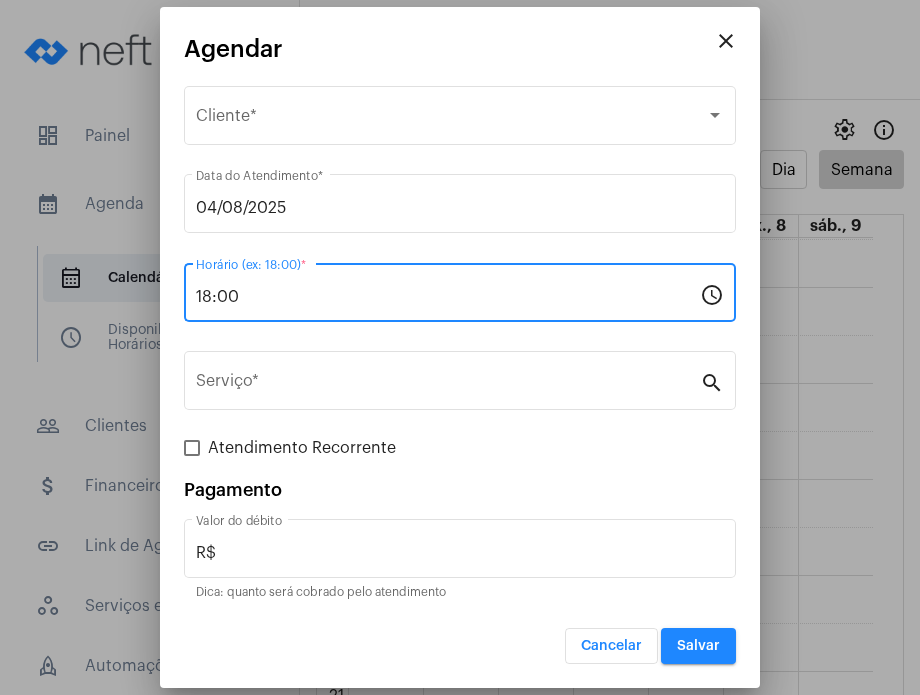 click on "18:00" at bounding box center [448, 297] 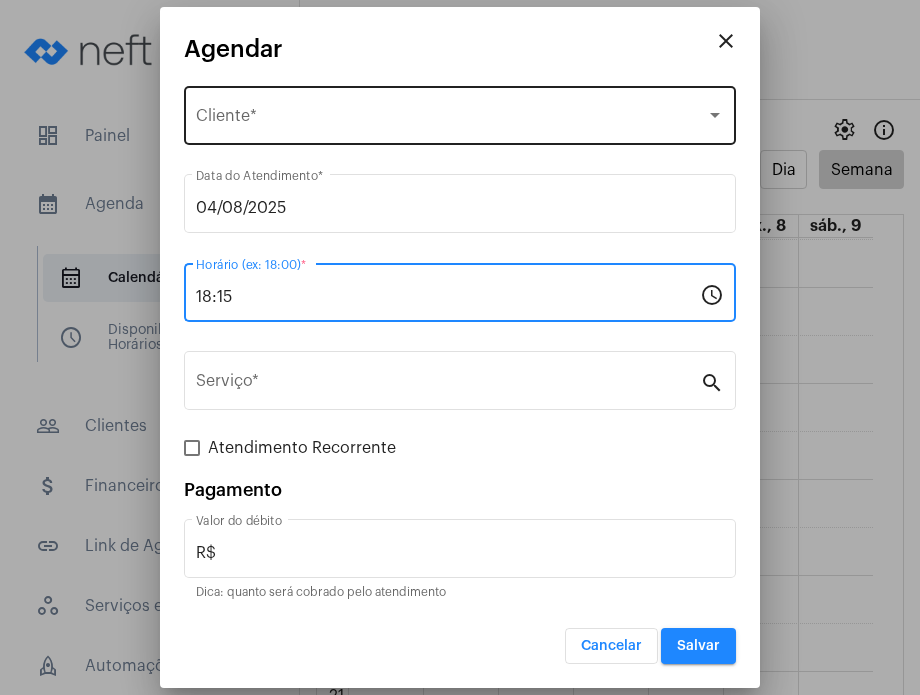 type on "18:15" 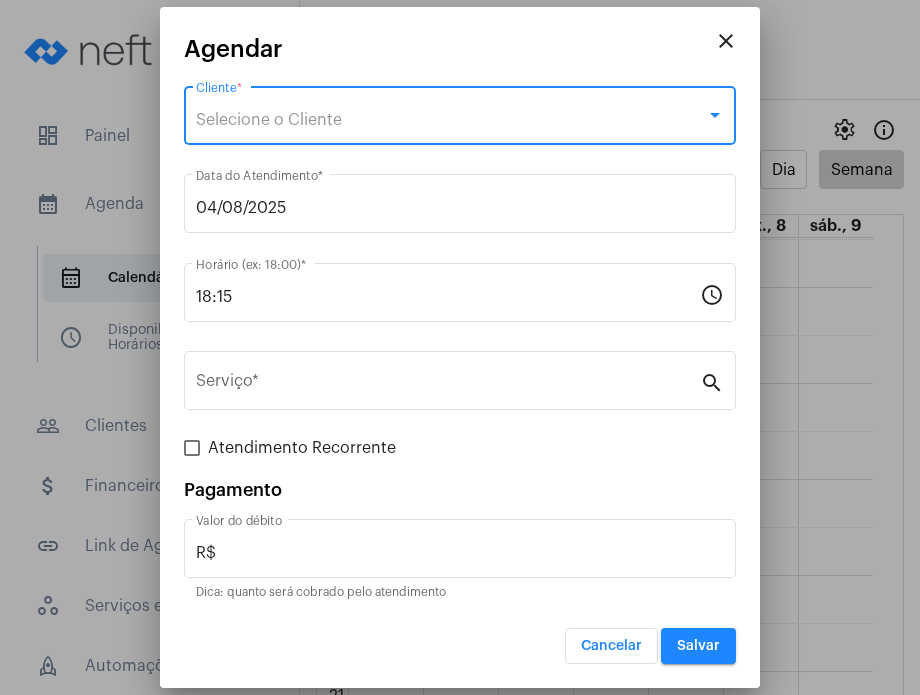 click on "Selecione o Cliente" at bounding box center [451, 120] 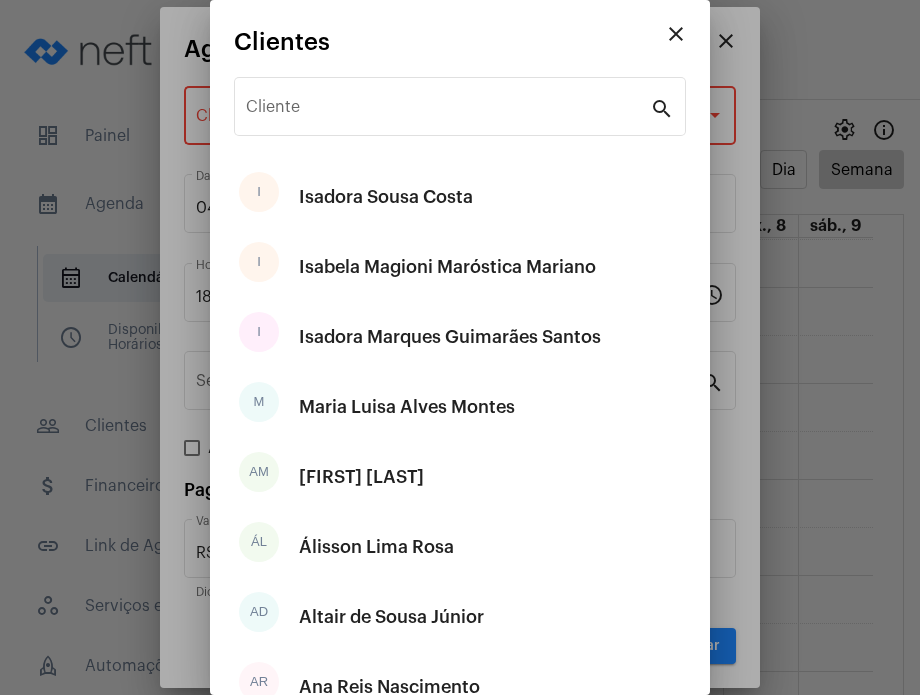 click on "Cliente" at bounding box center (448, 104) 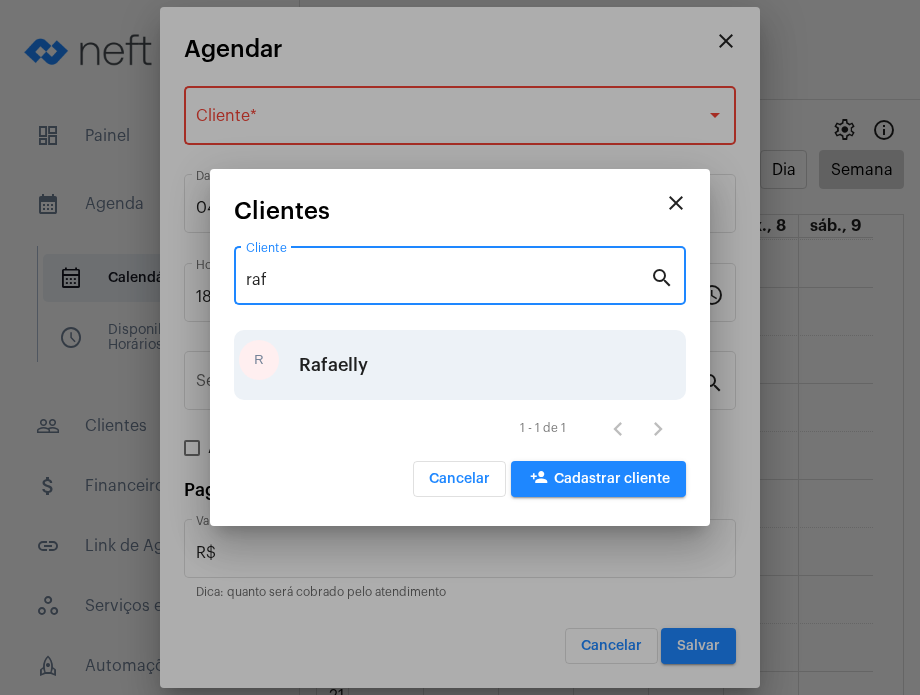 type on "raf" 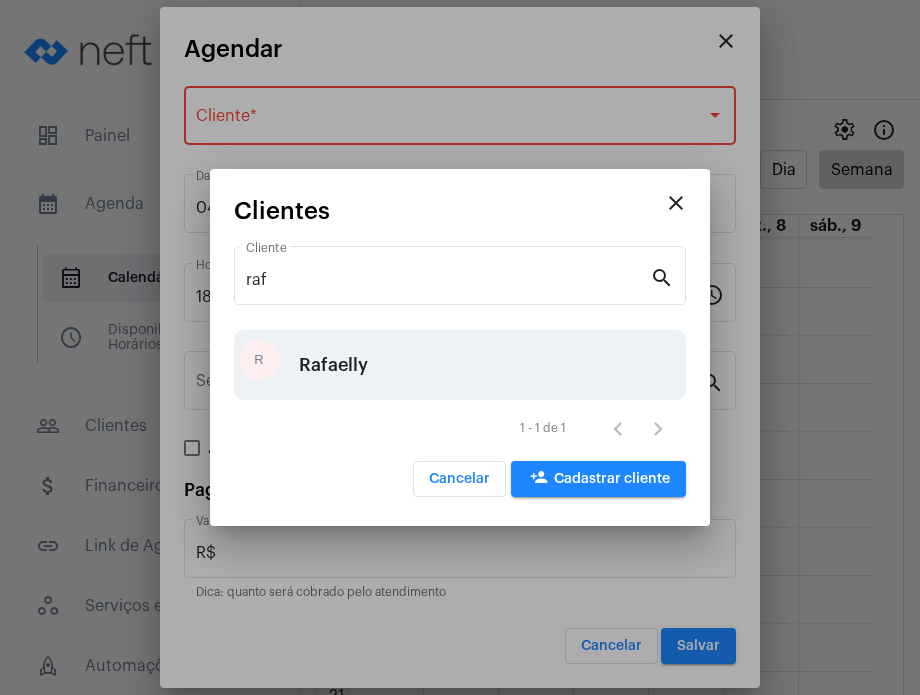 click on "Rafaelly" at bounding box center [333, 365] 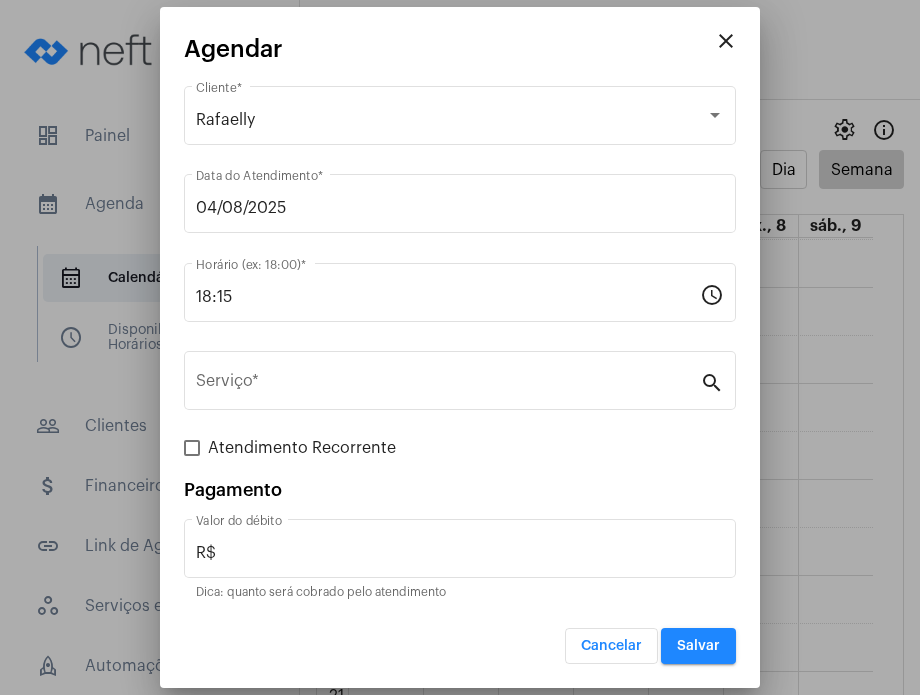 click on "Serviço  *" at bounding box center [448, 378] 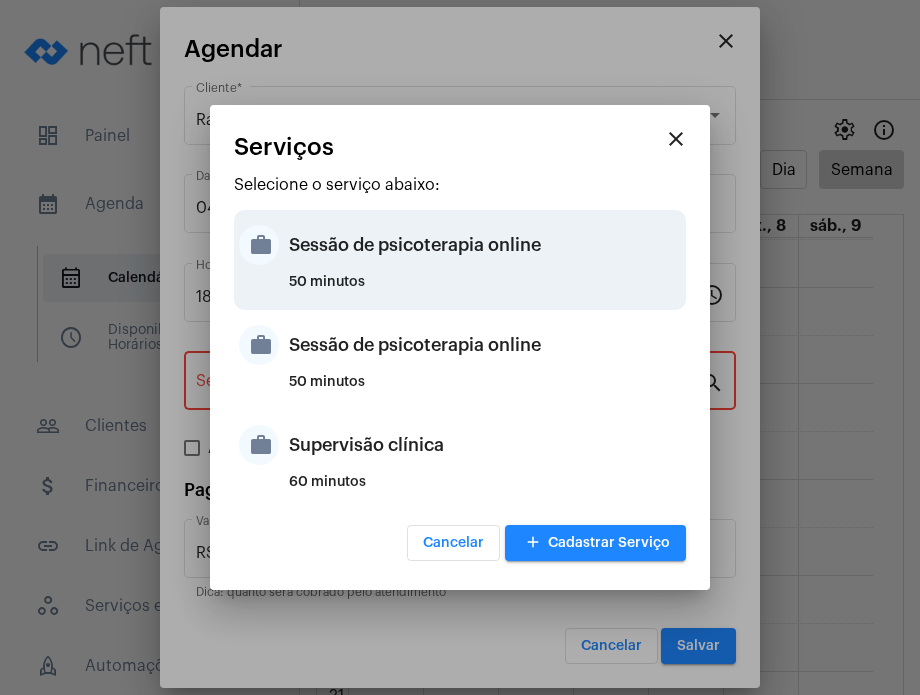 click on "50 minutos" at bounding box center (485, 290) 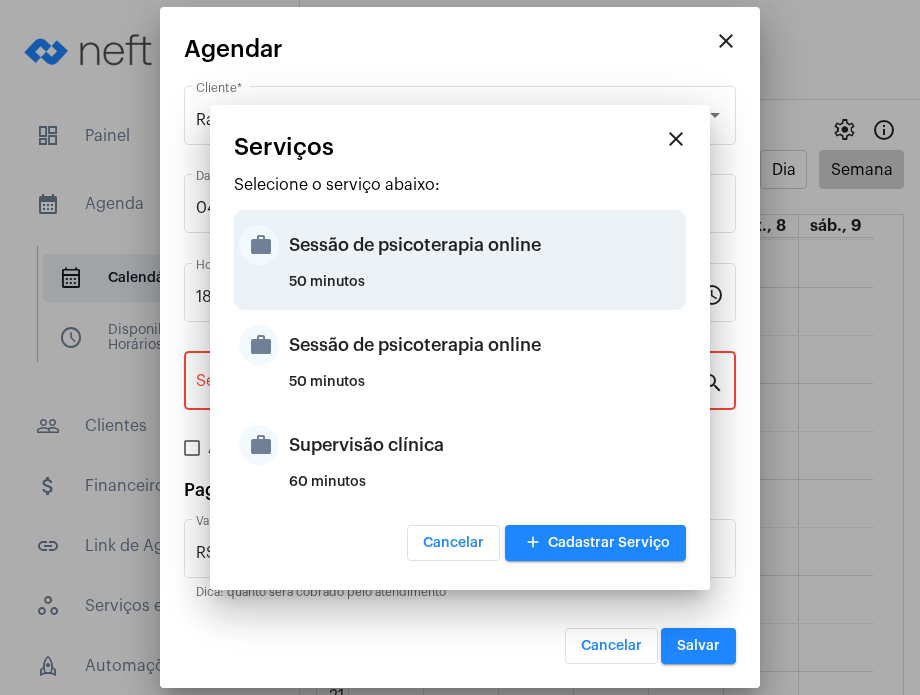 type on "Sessão de psicoterapia online" 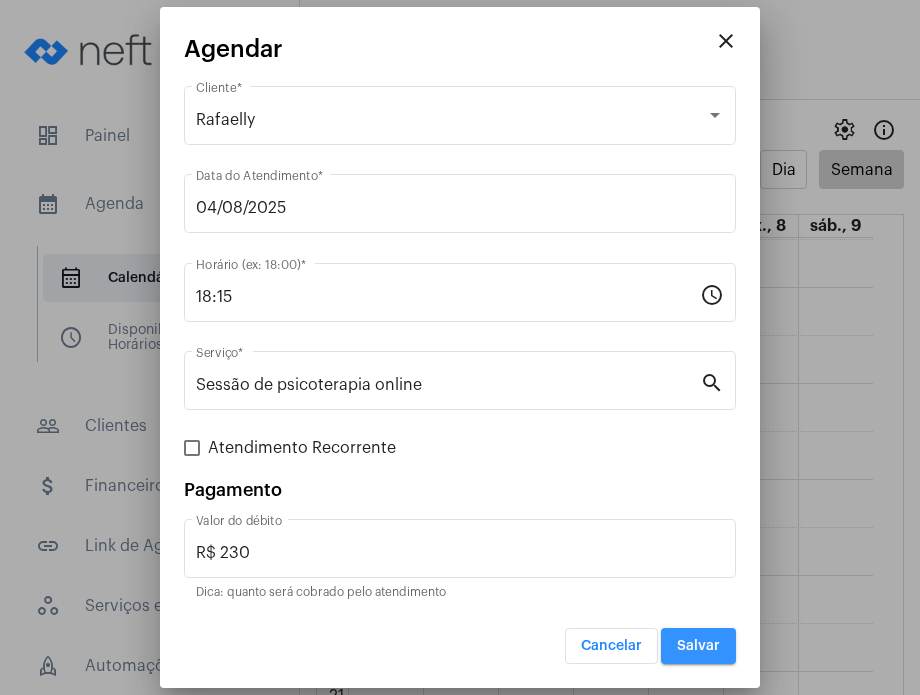 click on "Salvar" at bounding box center [698, 646] 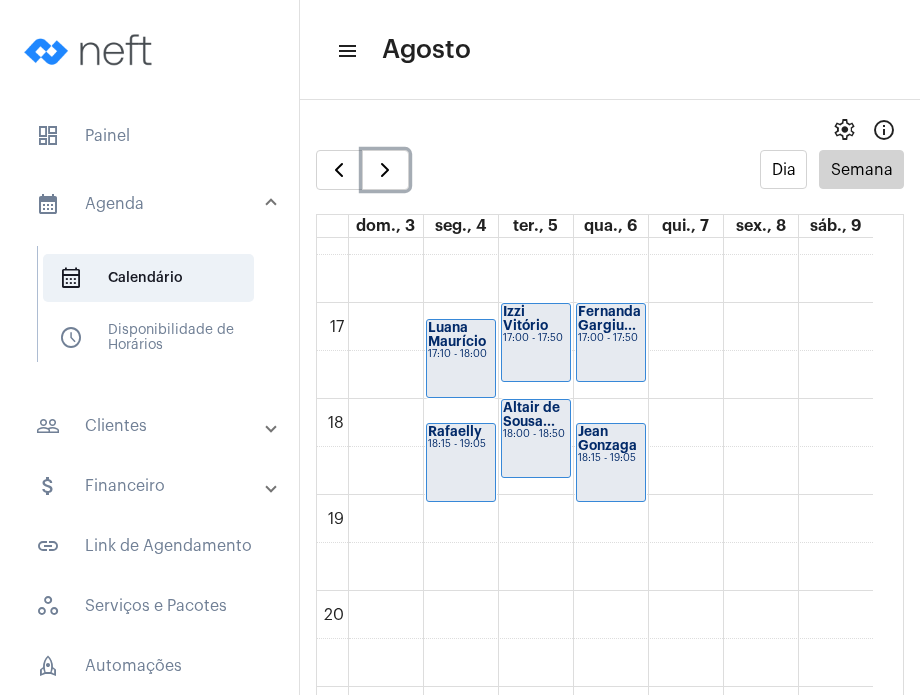 scroll, scrollTop: 1523, scrollLeft: 0, axis: vertical 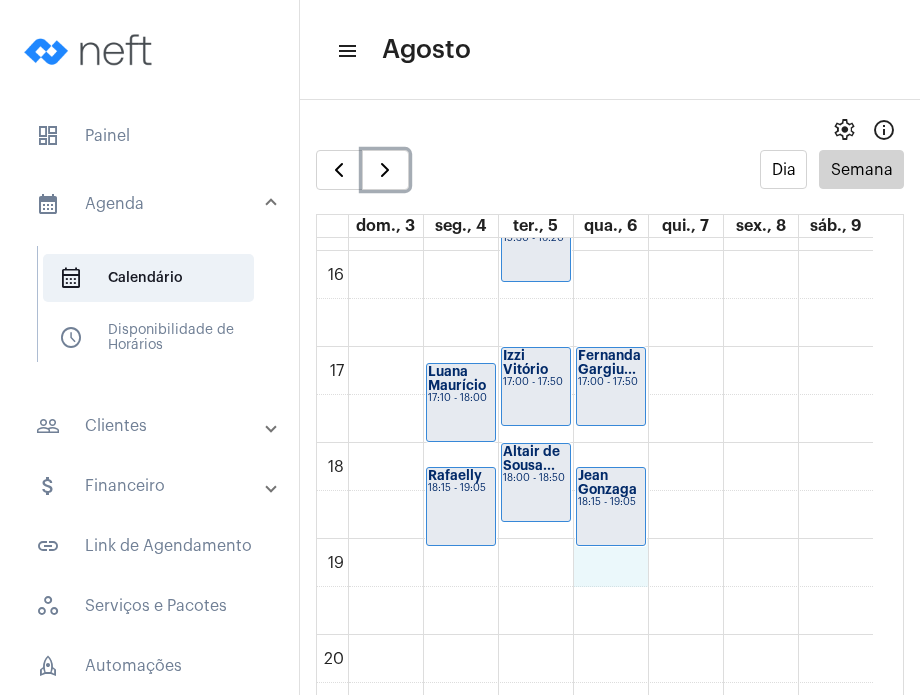 click on "00 01 02 03 04 05 06 07 08 09 10 11 12 13 14 15 16 17 18 19 20 21 22 23
Luana Maurício
17:10 - 18:00
Rafaelly
18:15 - 19:05
Sofia Rocha Per...
14:00 - 14:50
Natali Portela
15:30 - 16:20
Izzi Vitório
17:00 - 17:50
Altair de Sousa...
18:00 - 18:50
Taís Fernandes ...
10:00 - 10:50
Fernanda Gargiu...
17:00 - 17:50
Jean Gonzaga
18:15 - 19:05
Carolina Abreu
09:00 - 09:50" 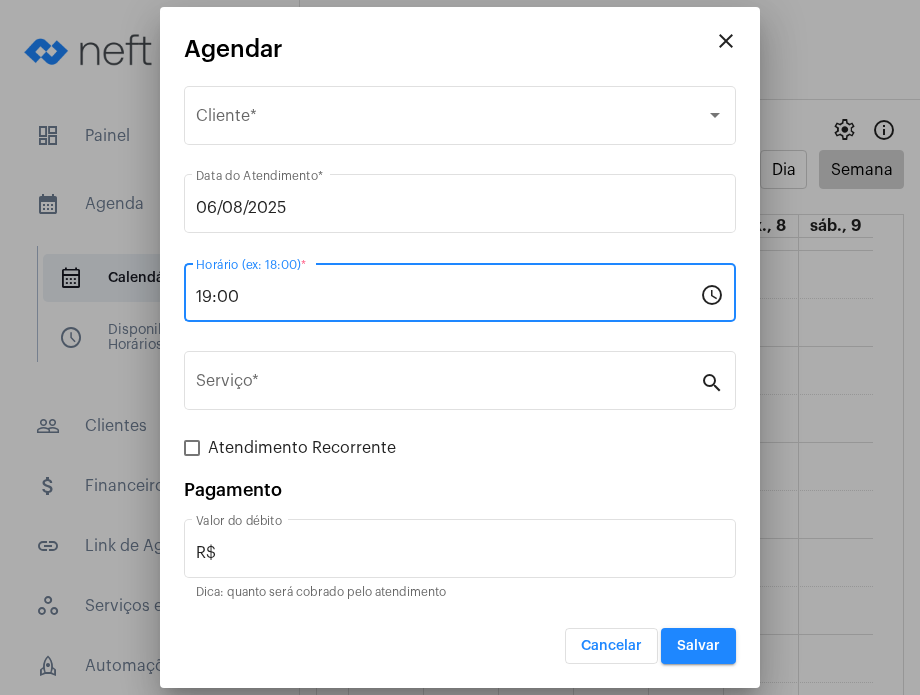 click on "19:00" at bounding box center (448, 297) 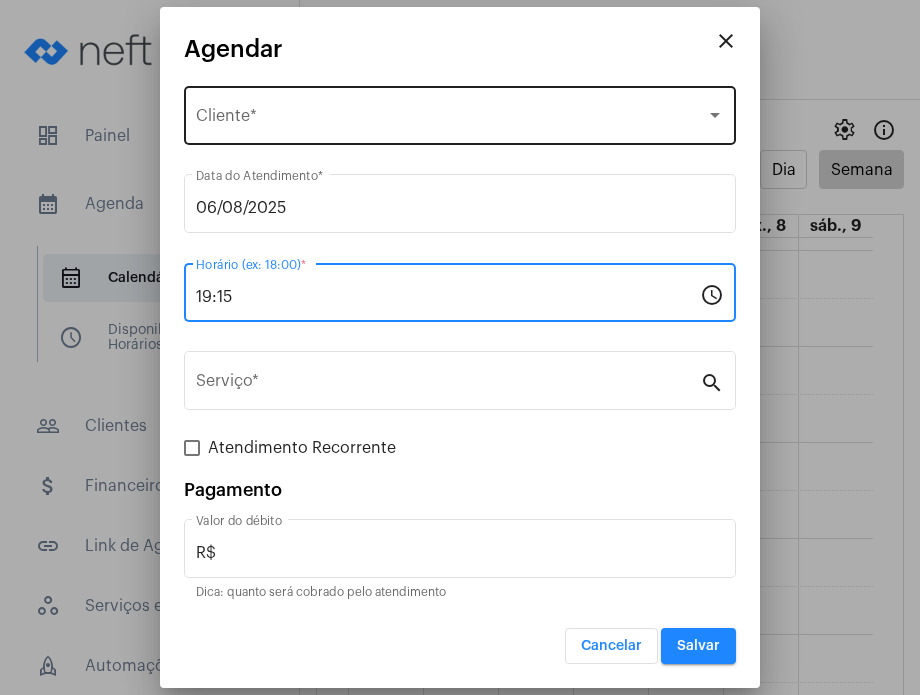type on "19:15" 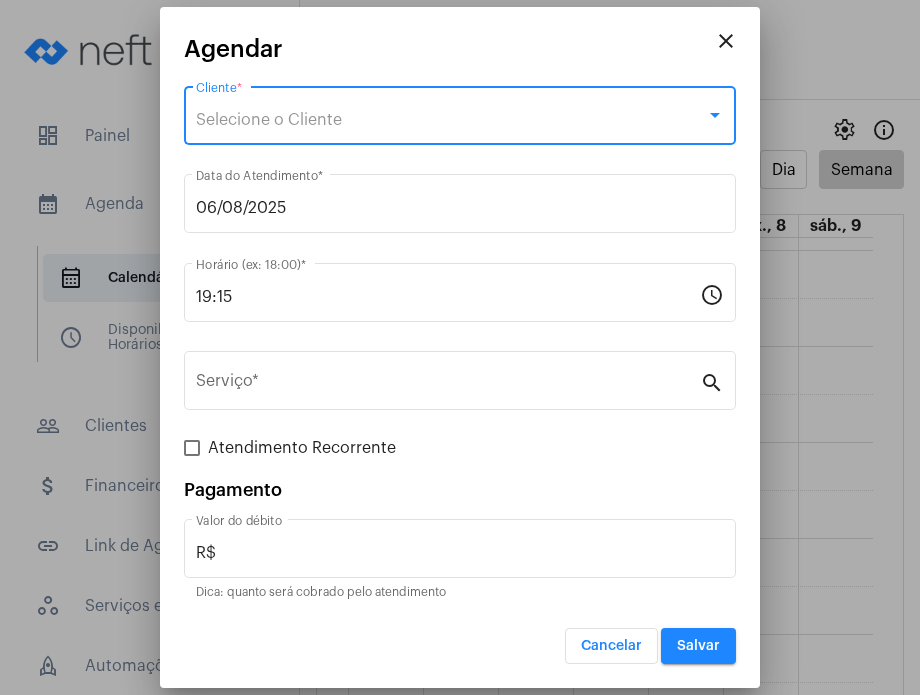 click on "Selecione o Cliente" at bounding box center [451, 120] 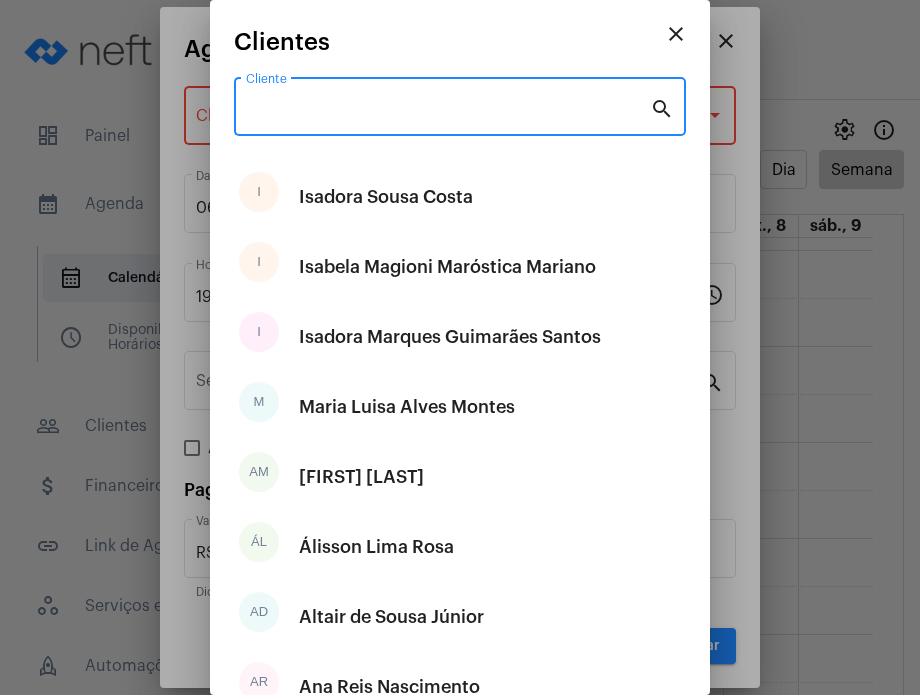click on "Cliente" at bounding box center [448, 111] 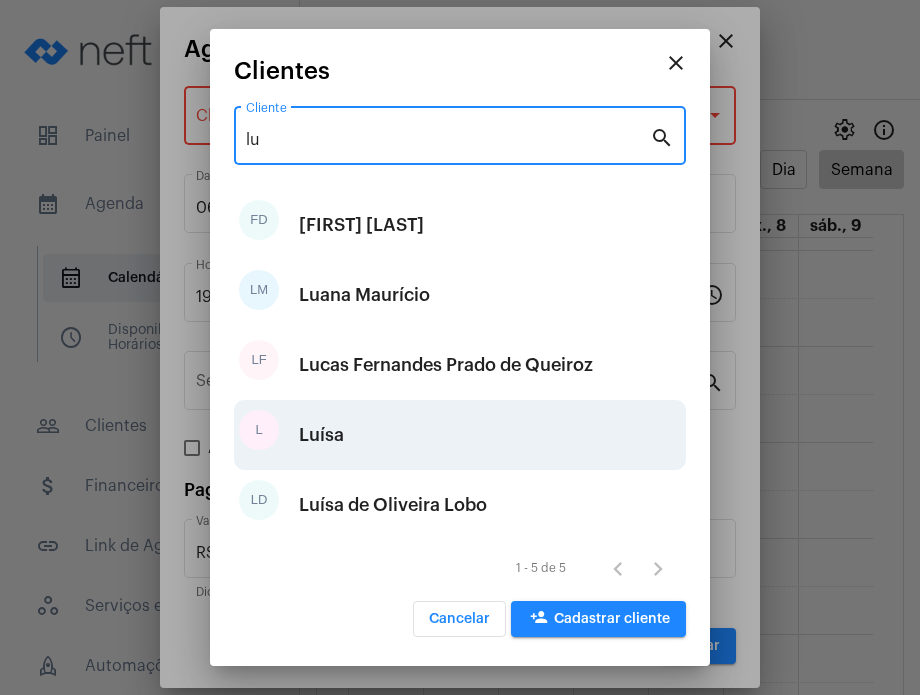 type on "lu" 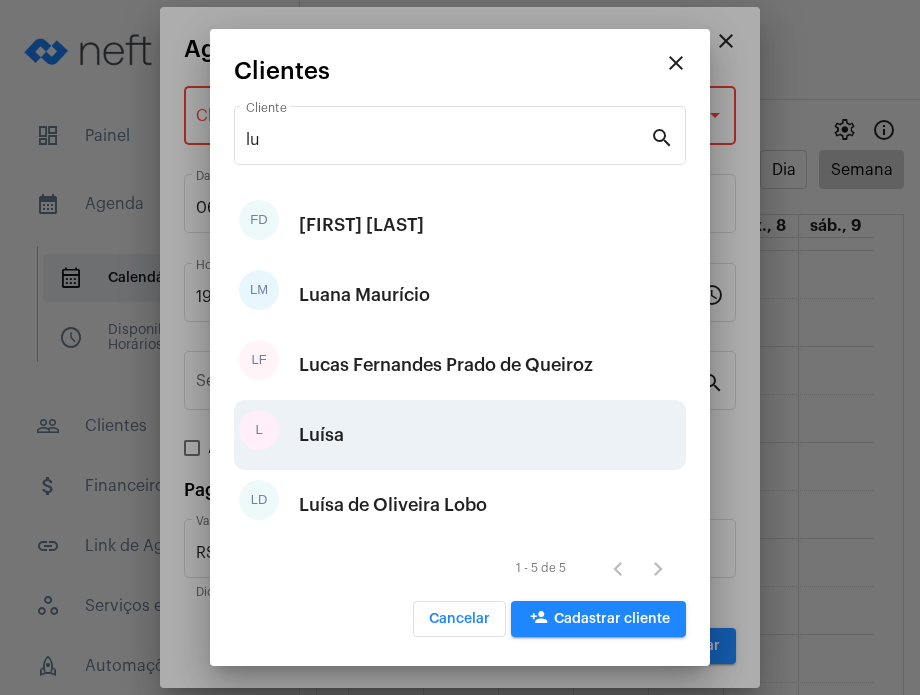 click on "L Luísa" at bounding box center [460, 435] 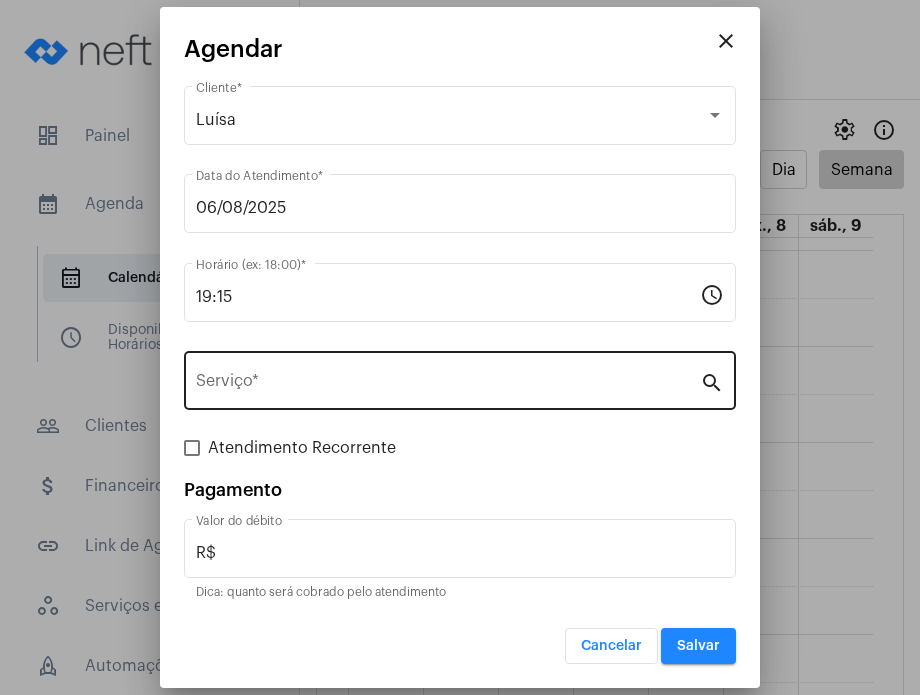 click on "Serviço  *" at bounding box center (448, 378) 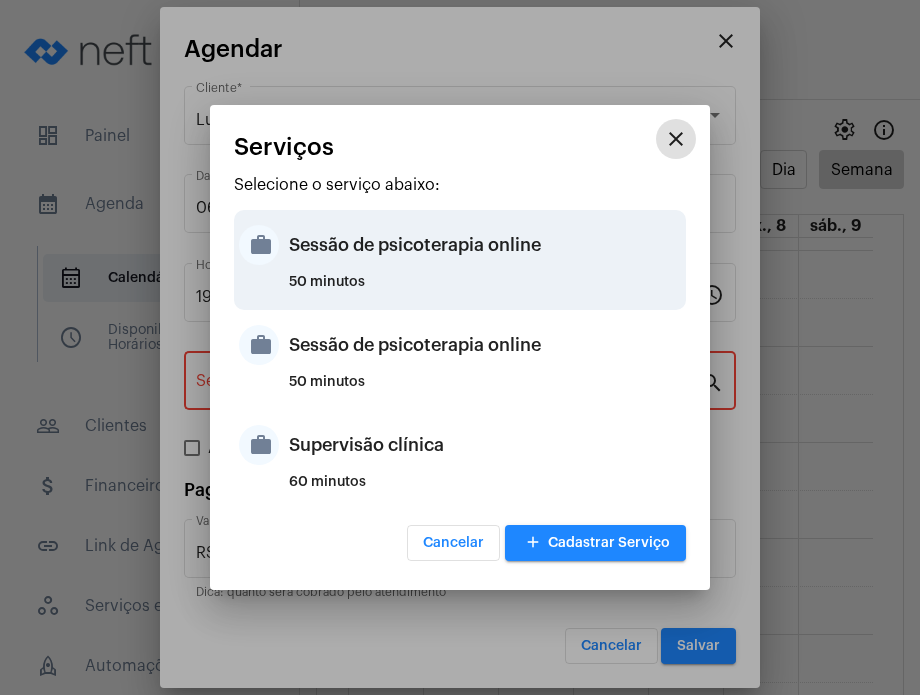click on "50 minutos" at bounding box center (485, 290) 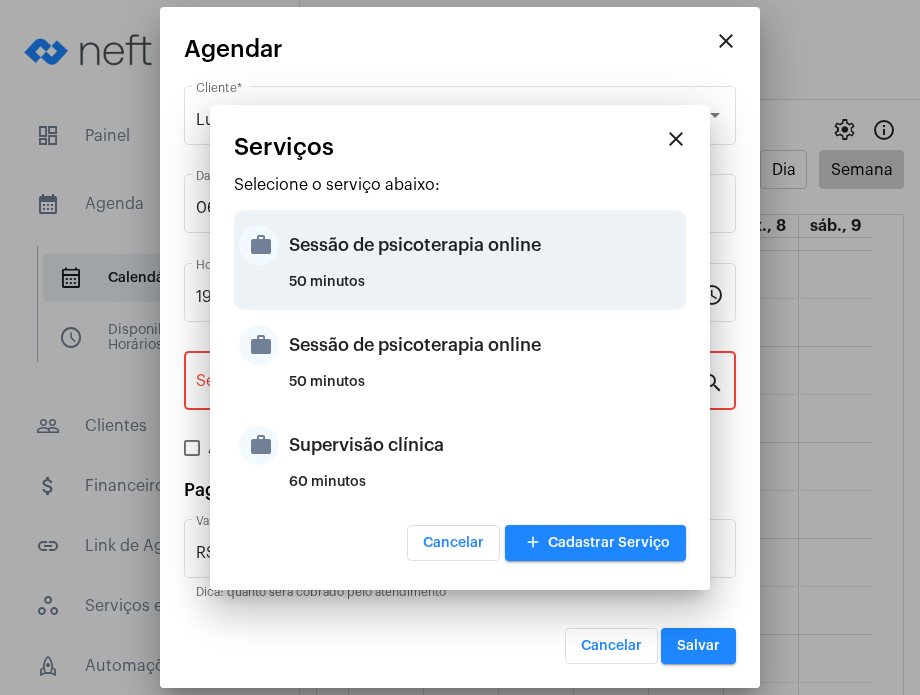 type on "Sessão de psicoterapia online" 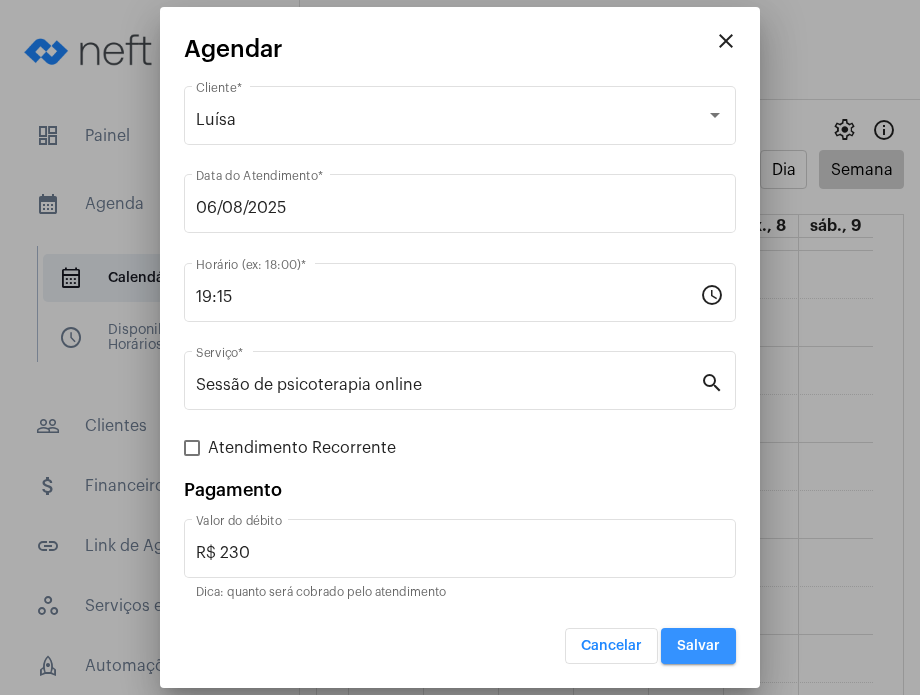 click on "Salvar" at bounding box center [698, 646] 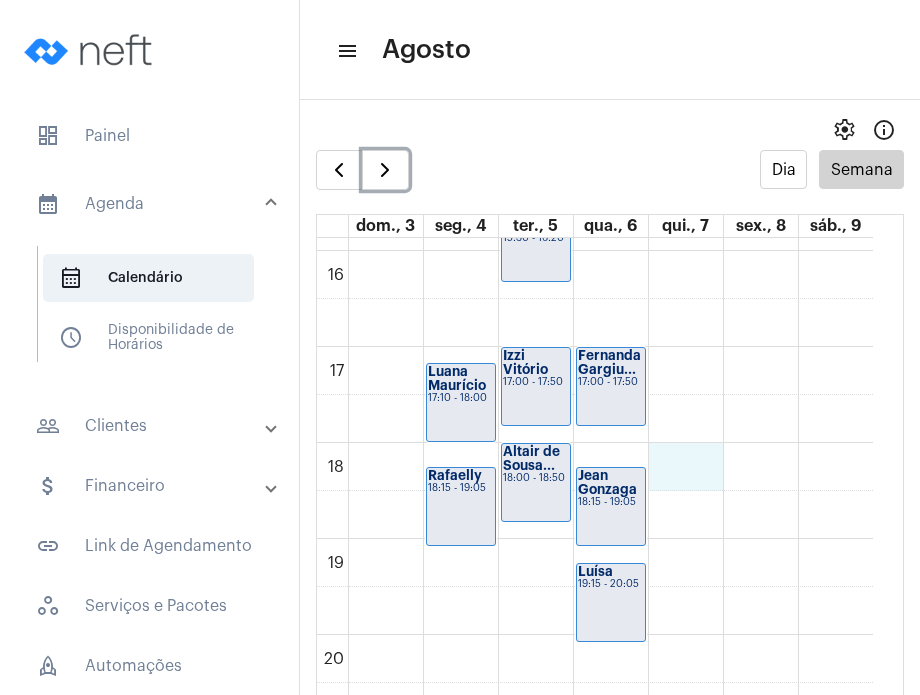 click on "[NUMBER] - [NUMBER]
[FIRST] [LAST]
[TIME] - [TIME]
[FIRST]
[TIME] - [TIME]
[FIRST] [LAST]
[TIME] - [TIME]
[FIRST] [LAST]
[TIME] - [TIME]
[FIRST] [LAST]
[TIME] - [TIME]
[FIRST] [LAST]
[TIME] - [TIME]
[FIRST] [LAST]
[TIME] - [TIME]
[FIRST] [LAST]
[TIME] - [TIME]
[FIRST] [LAST]
[TIME] - [TIME]
[FIRST]
[TIME] - [TIME]" 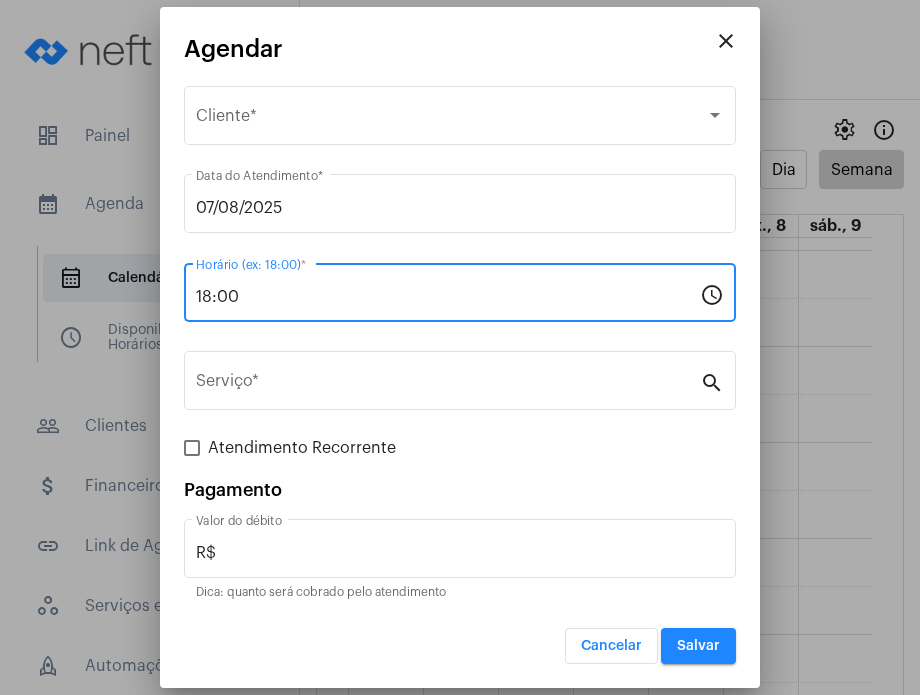 click on "18:00" at bounding box center [448, 297] 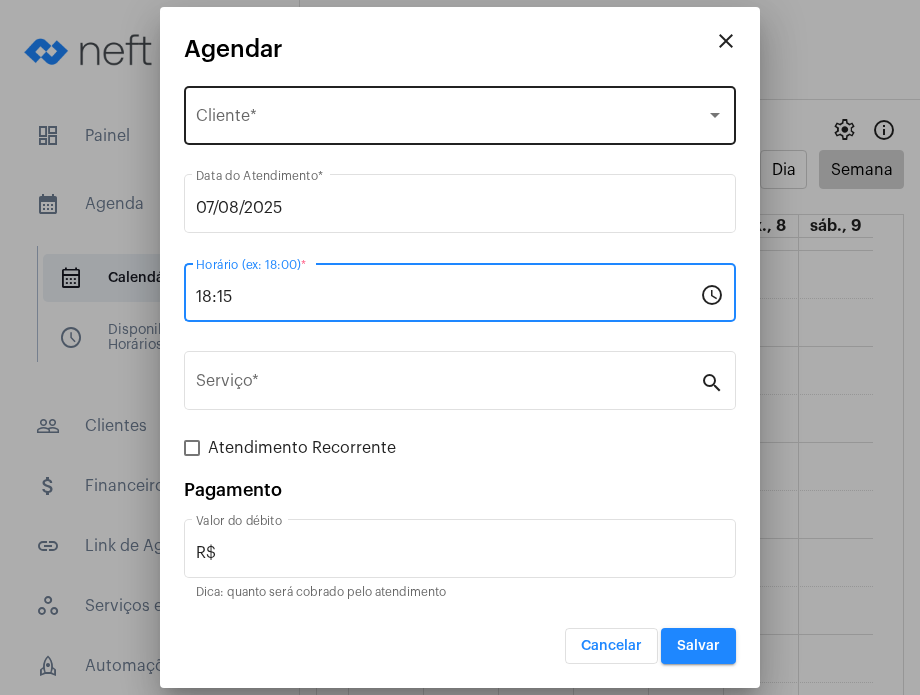 type on "18:15" 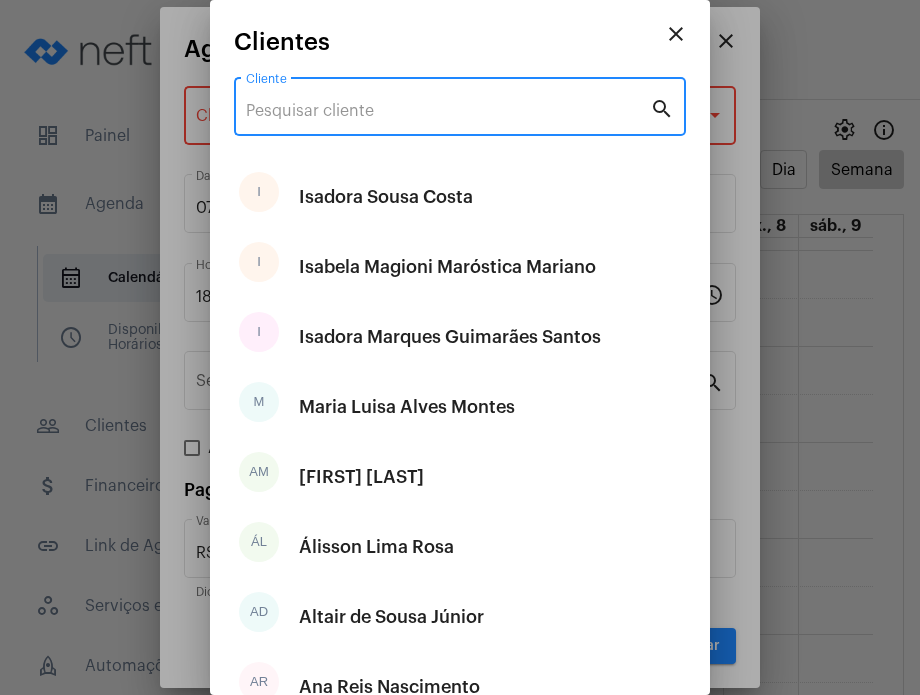 click on "Cliente" at bounding box center (448, 111) 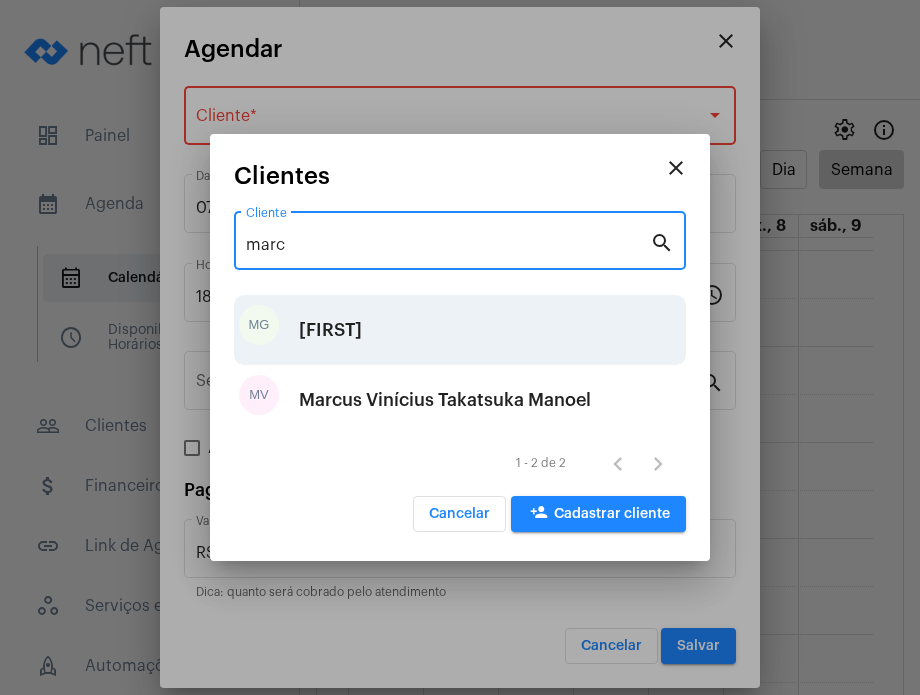 type on "marc" 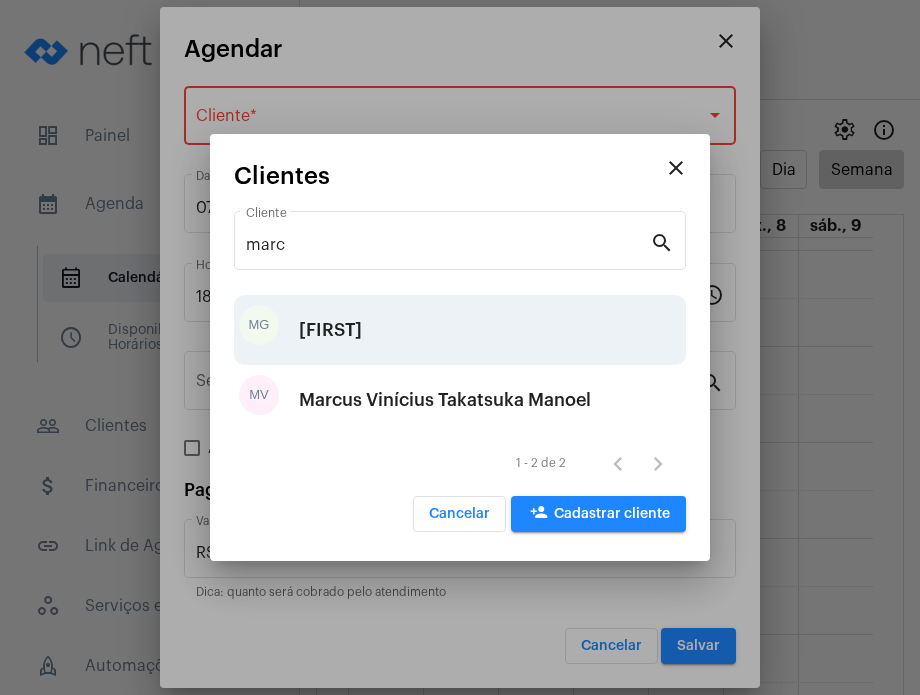 click on "MG Marcos Giorjiani" at bounding box center (460, 330) 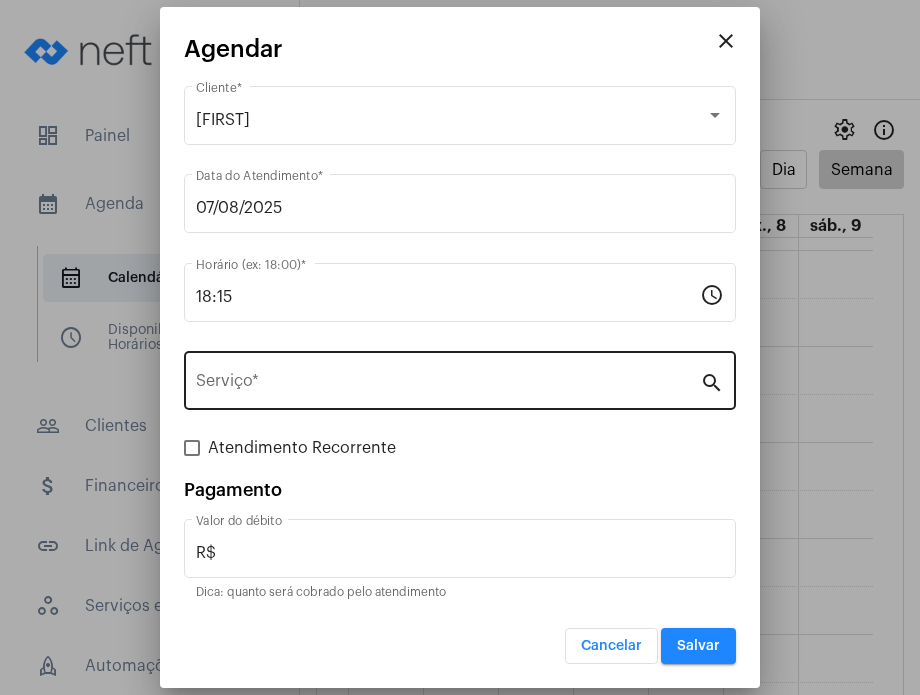 click on "Serviço  *" at bounding box center (448, 378) 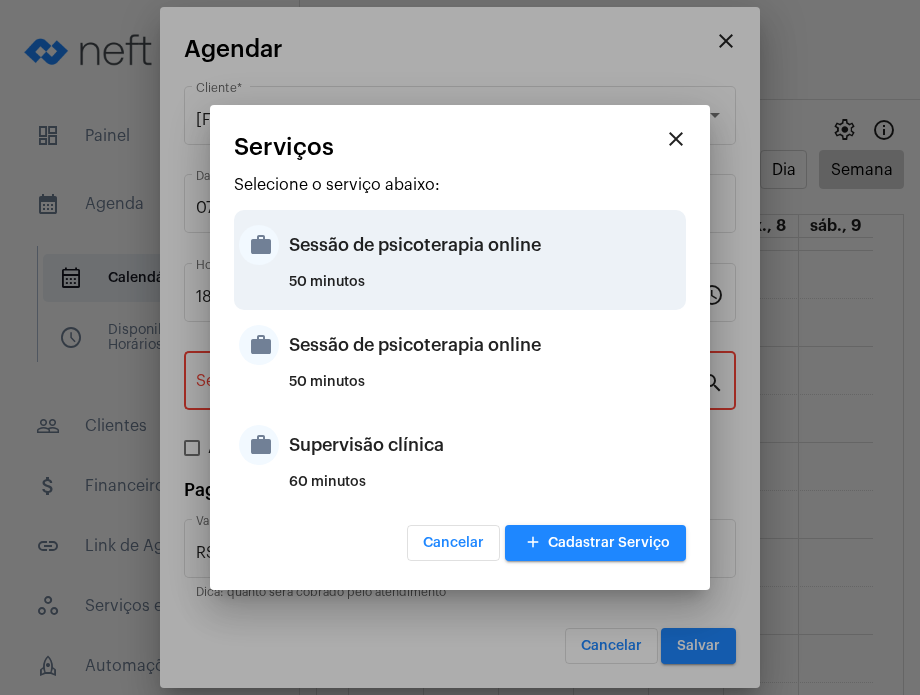 click on "50 minutos" at bounding box center [485, 290] 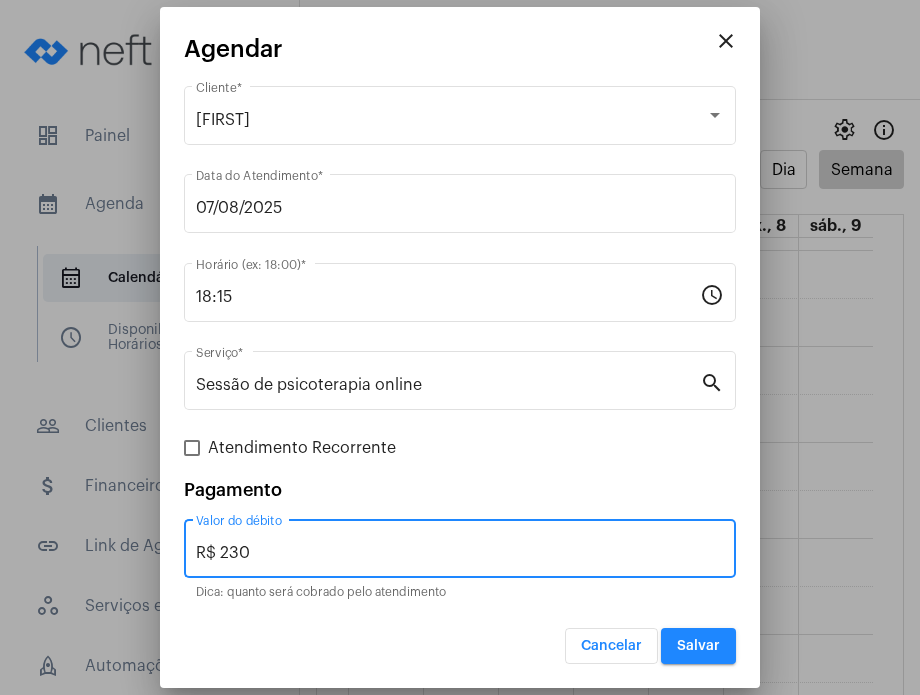 click on "R$ 230" at bounding box center (460, 553) 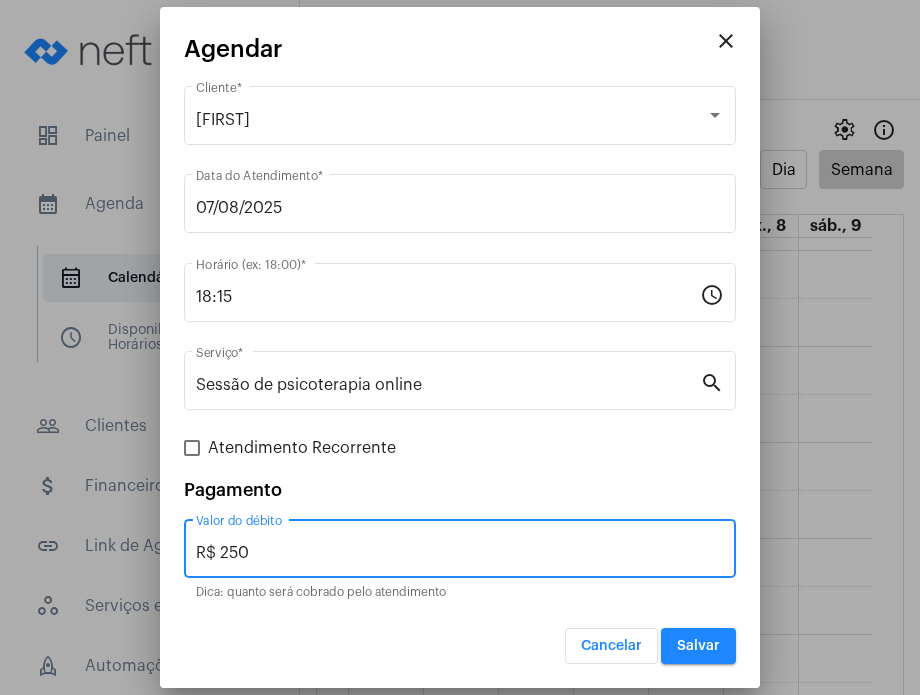 type on "R$ 250" 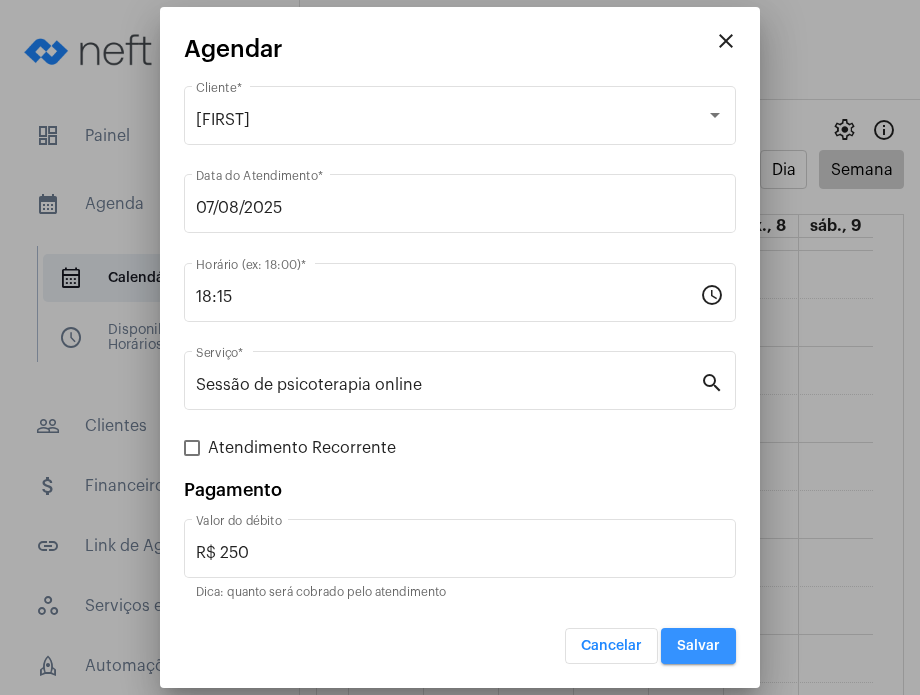 click on "Salvar" at bounding box center (698, 646) 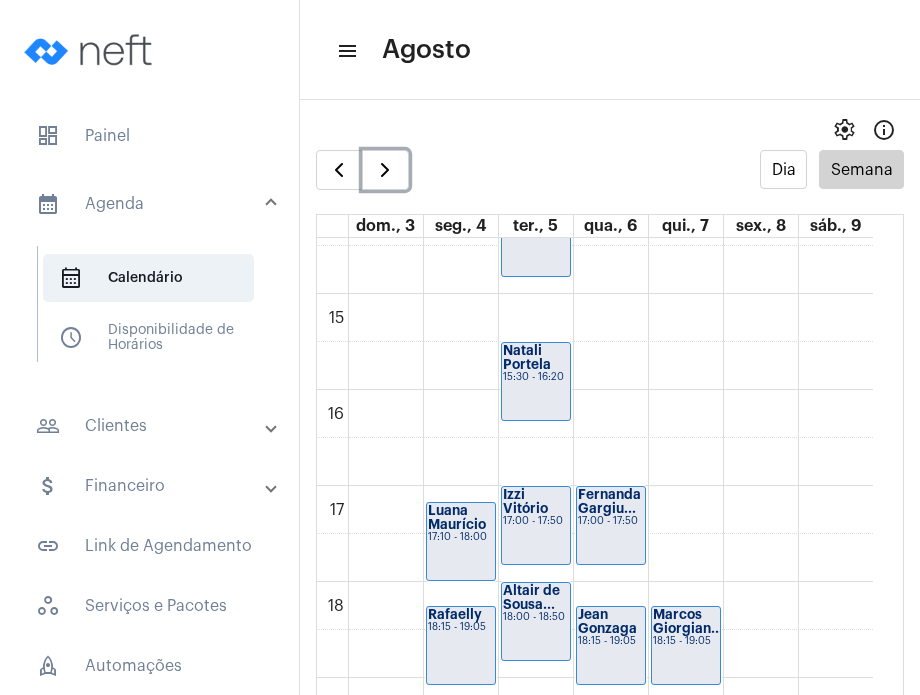 scroll, scrollTop: 1348, scrollLeft: 0, axis: vertical 